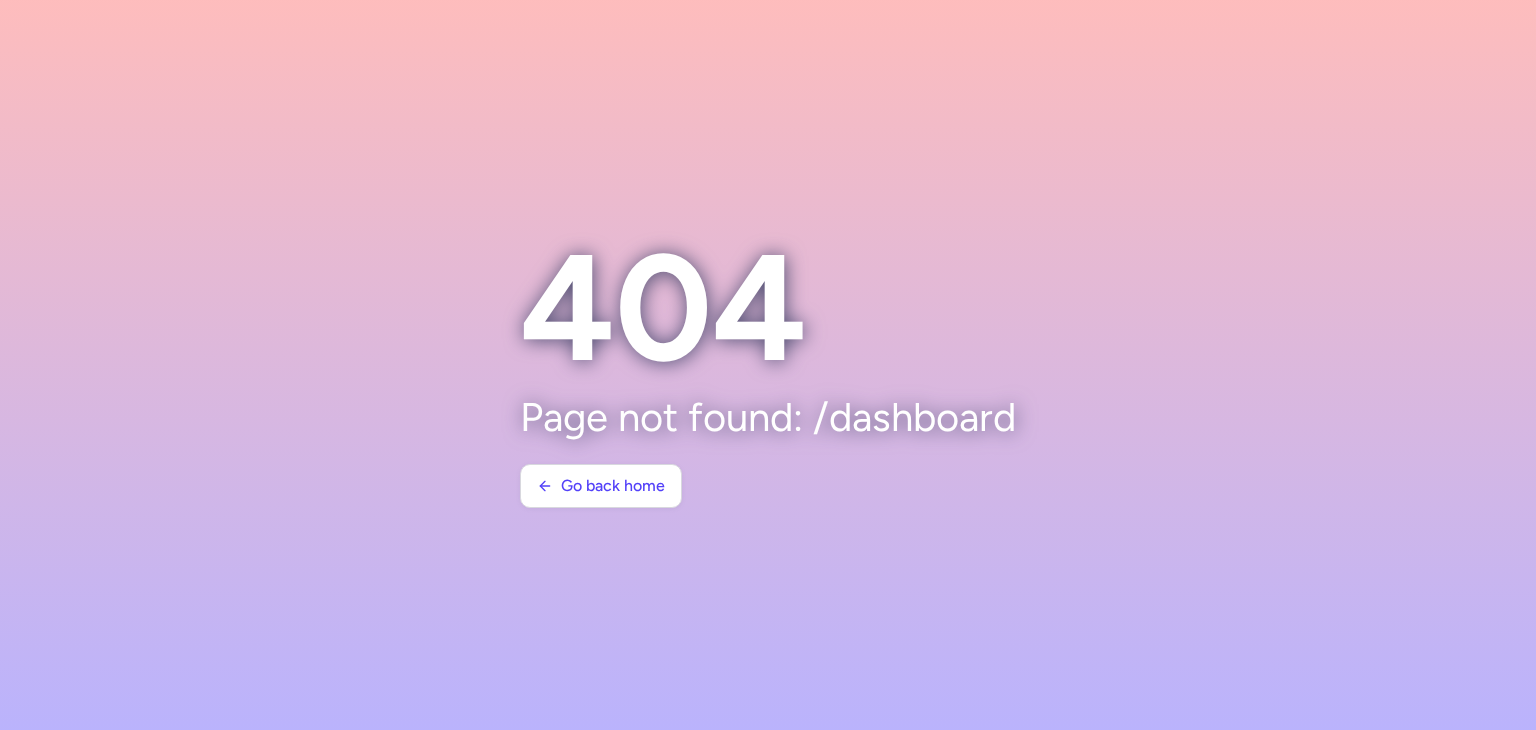scroll, scrollTop: 0, scrollLeft: 0, axis: both 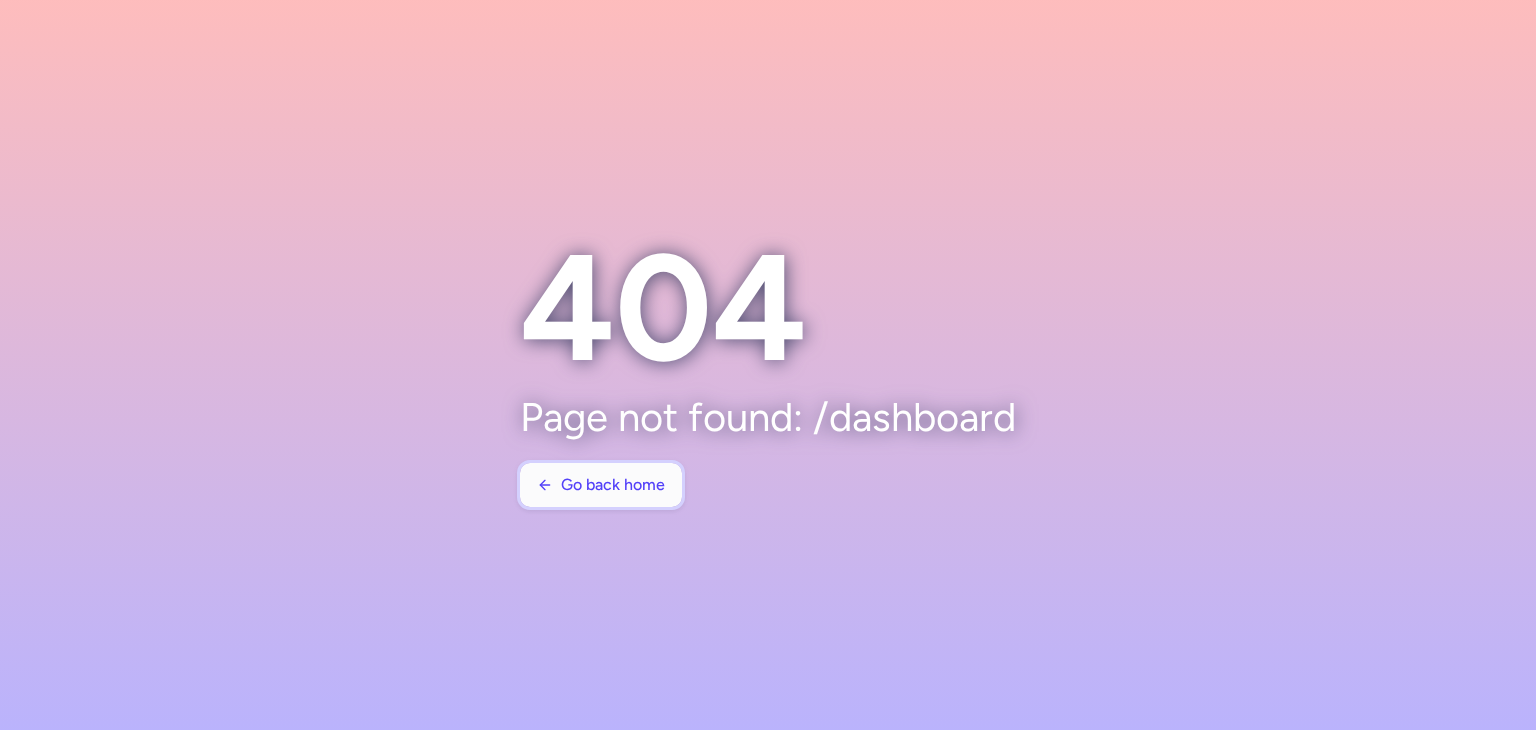 click on "404 Page not found: /dashboard  Go back home" at bounding box center (768, 365) 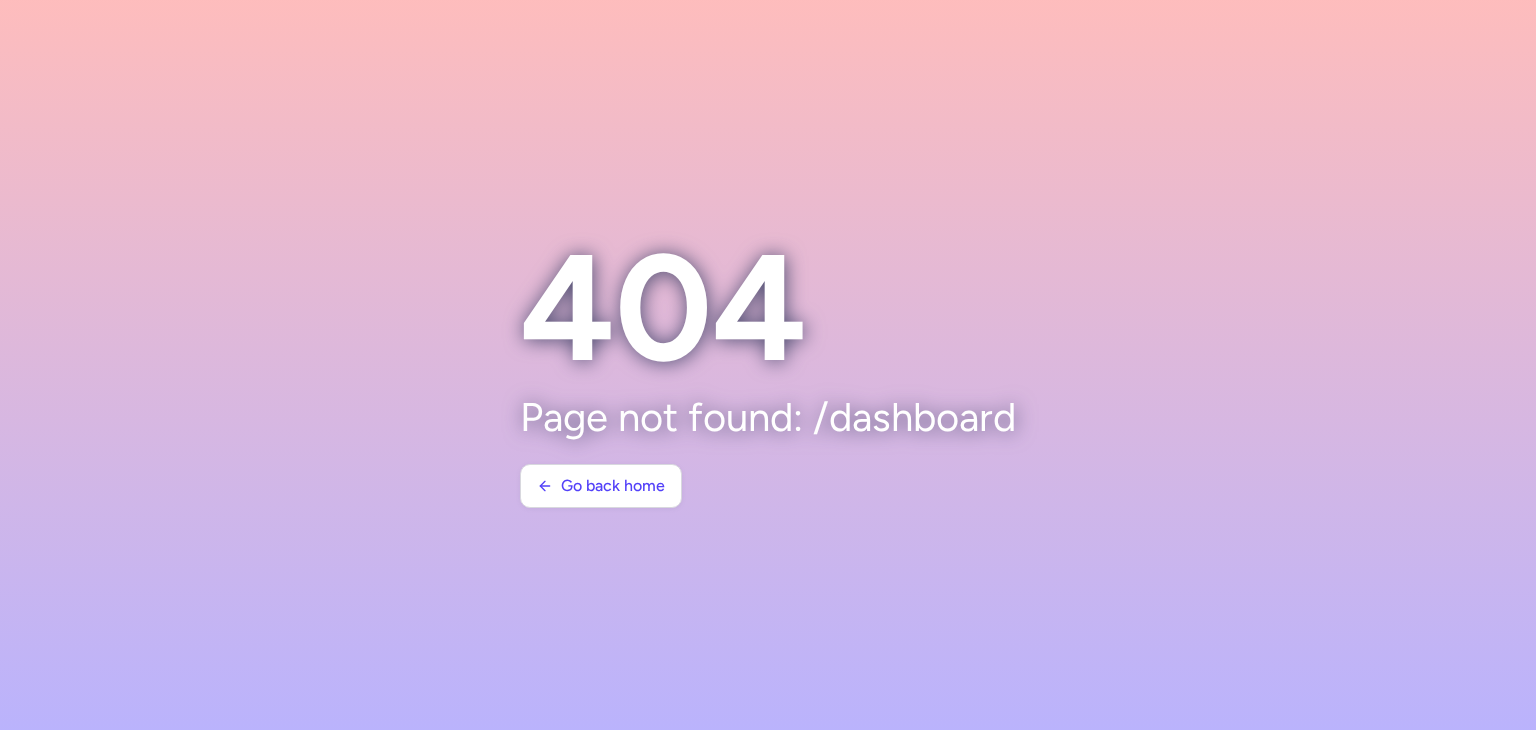 click on "404 Page not found: /dashboard  Go back home" at bounding box center (768, 365) 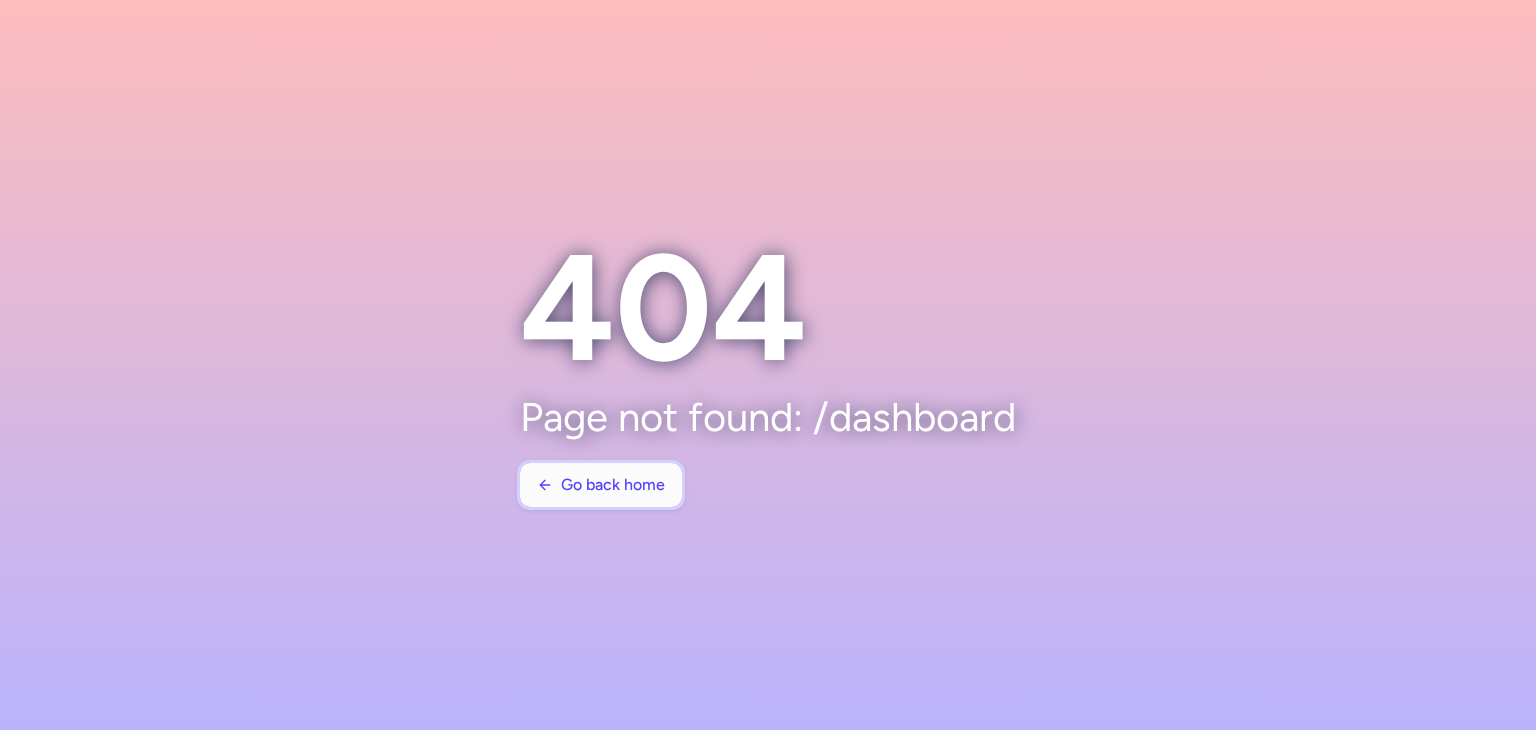click on "Go back home" at bounding box center [601, 485] 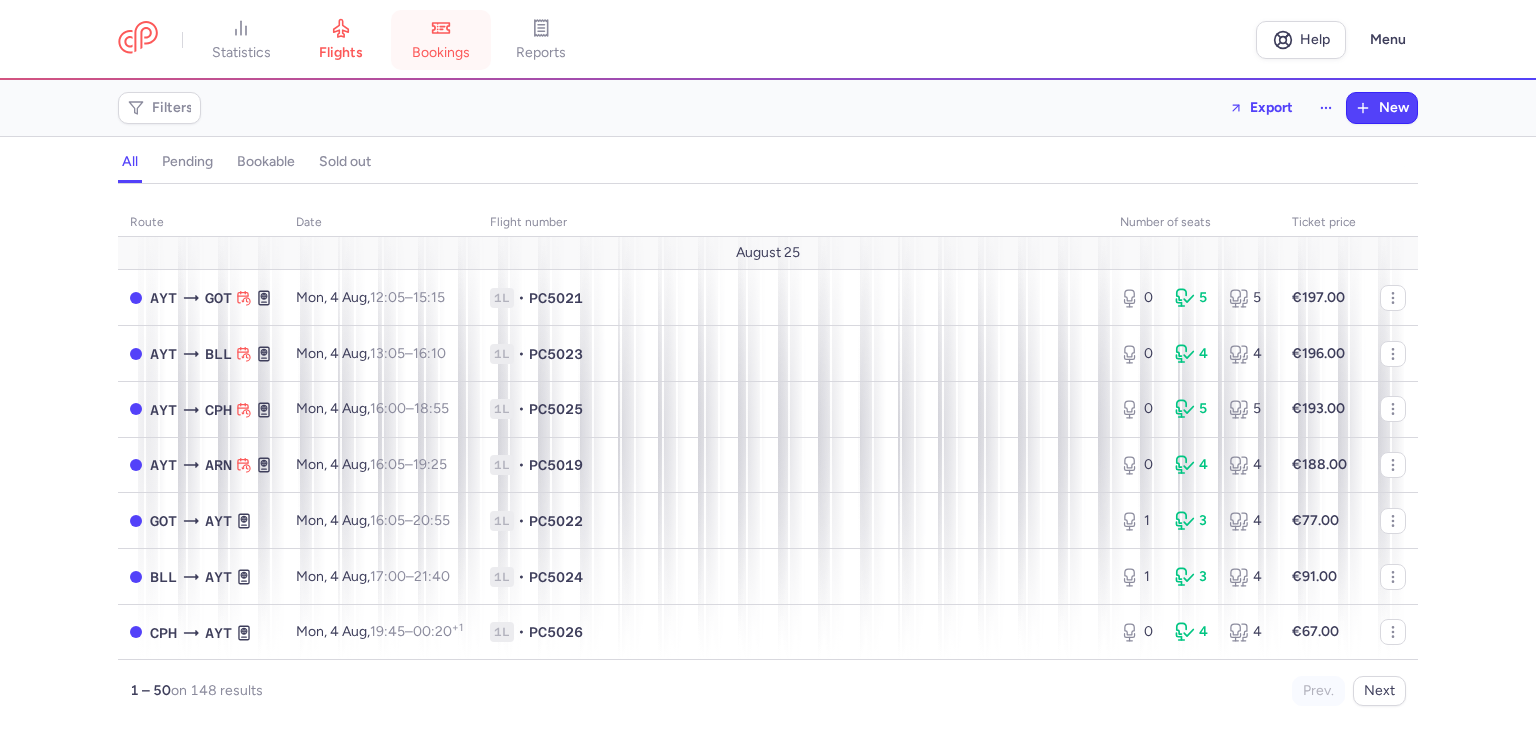 click on "bookings" at bounding box center (441, 40) 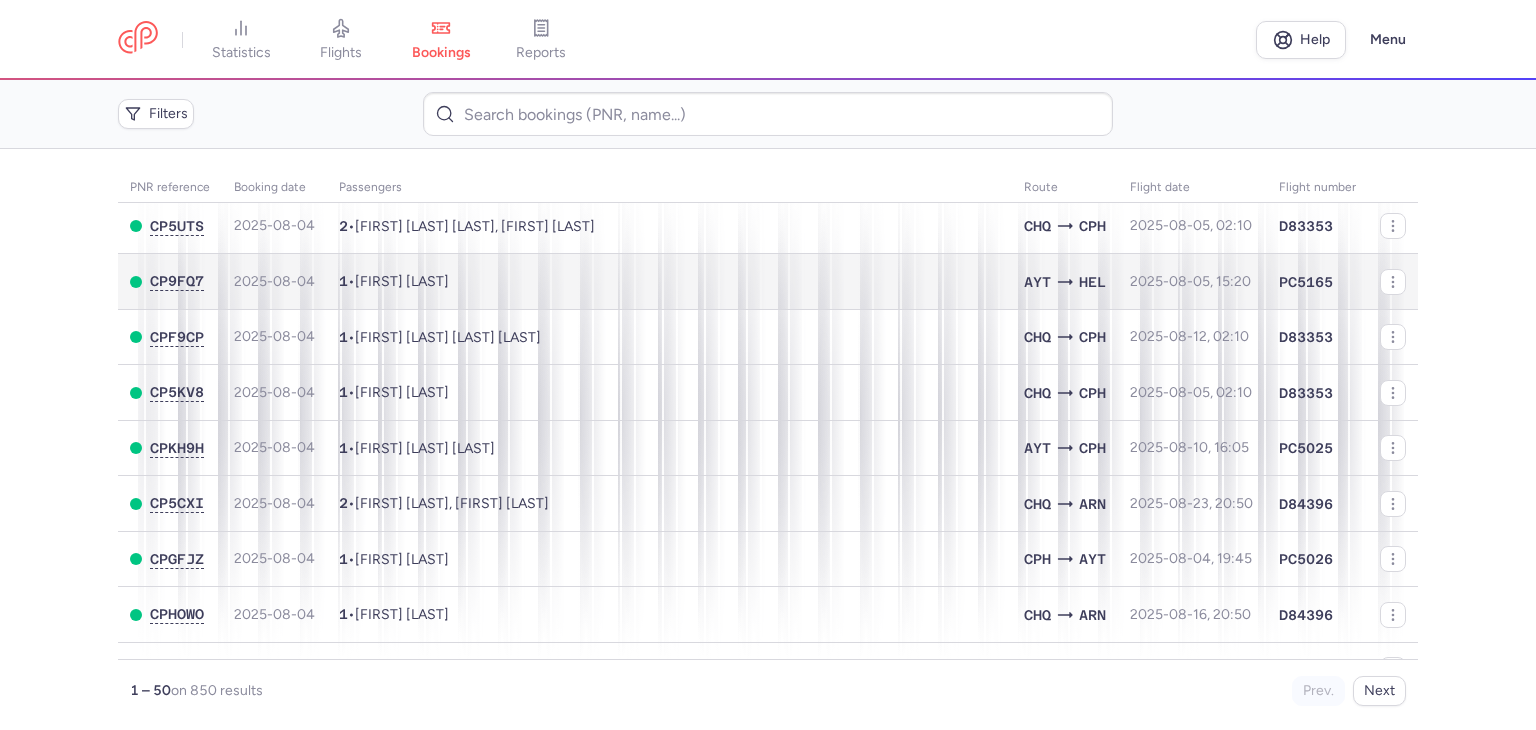 scroll, scrollTop: 0, scrollLeft: 0, axis: both 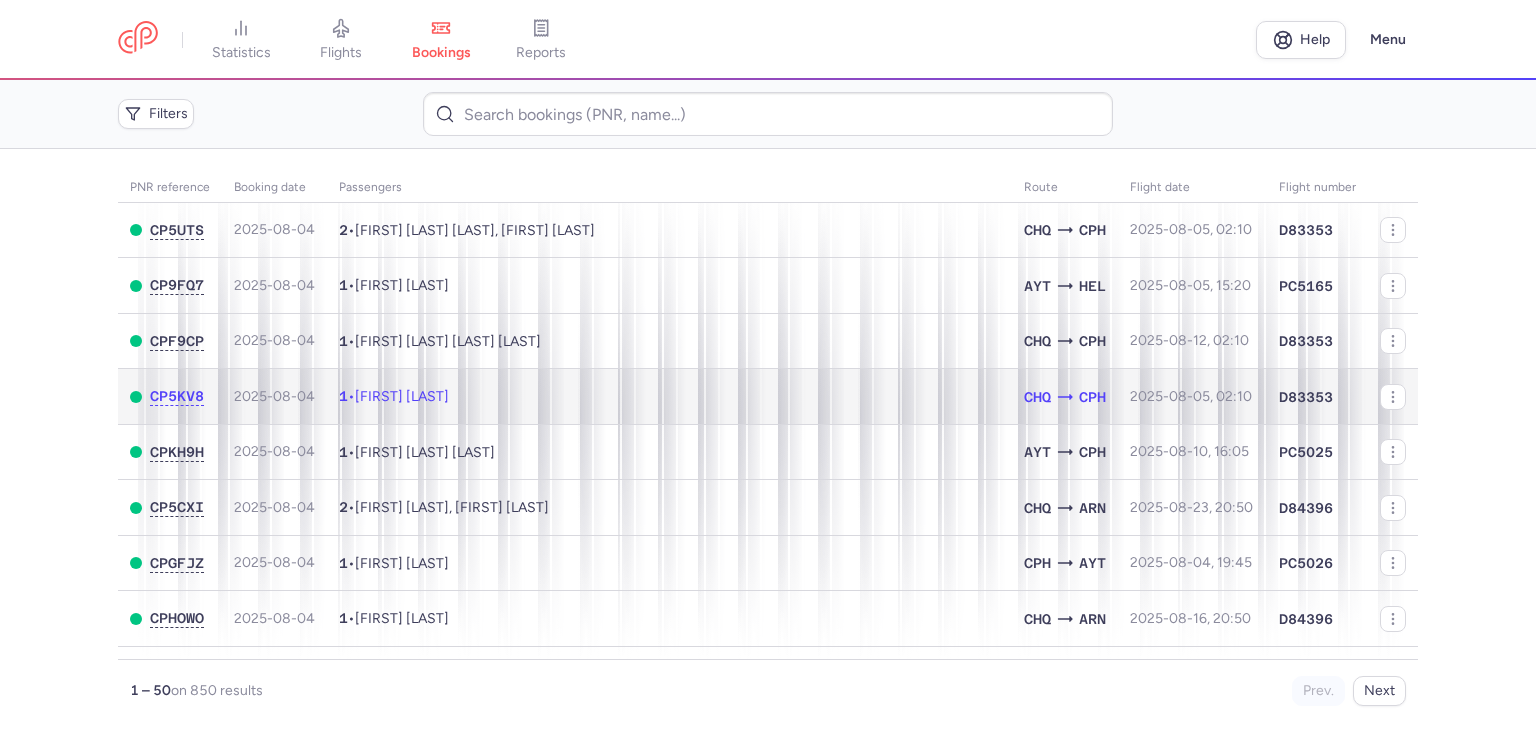 click on "1  •  Ali GERLEVIK" 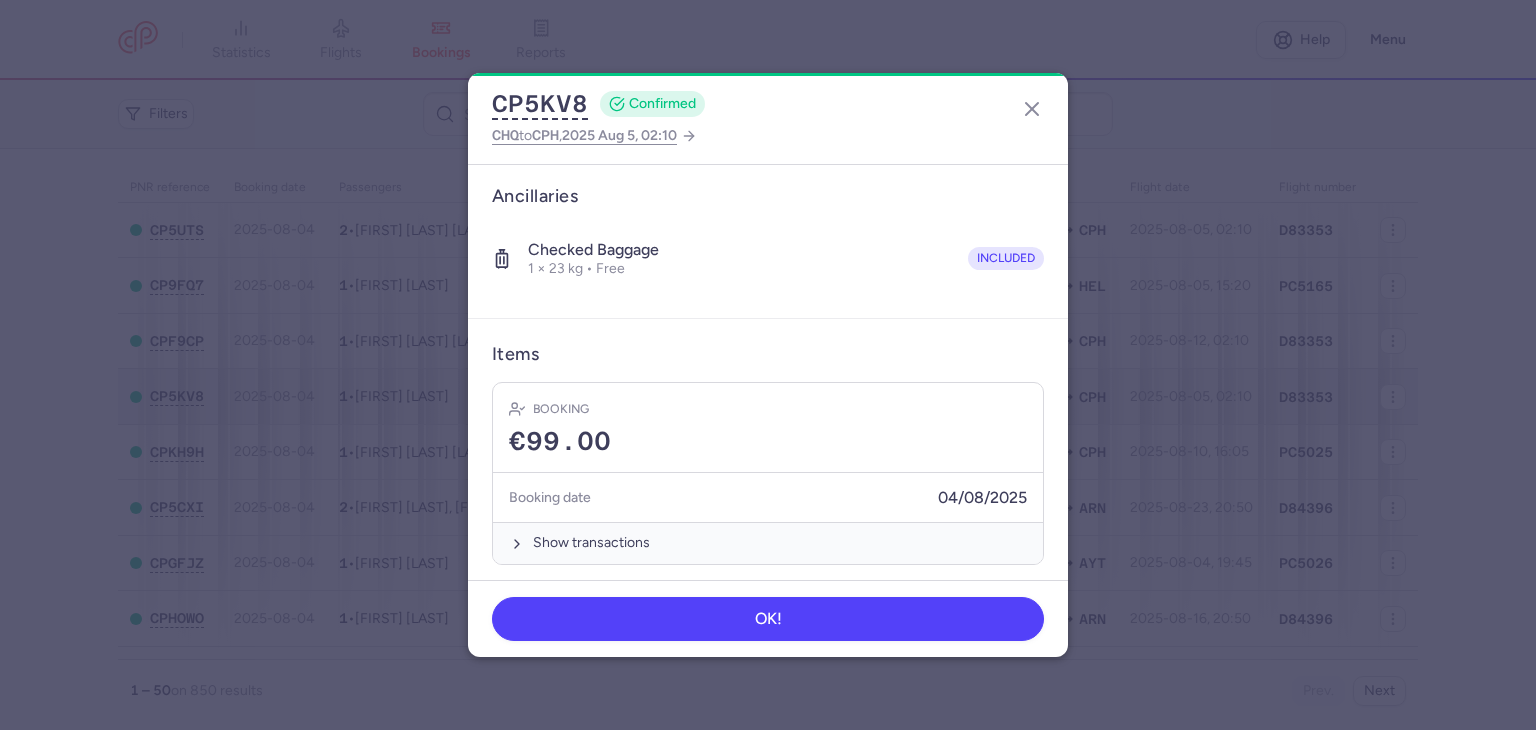 scroll, scrollTop: 0, scrollLeft: 0, axis: both 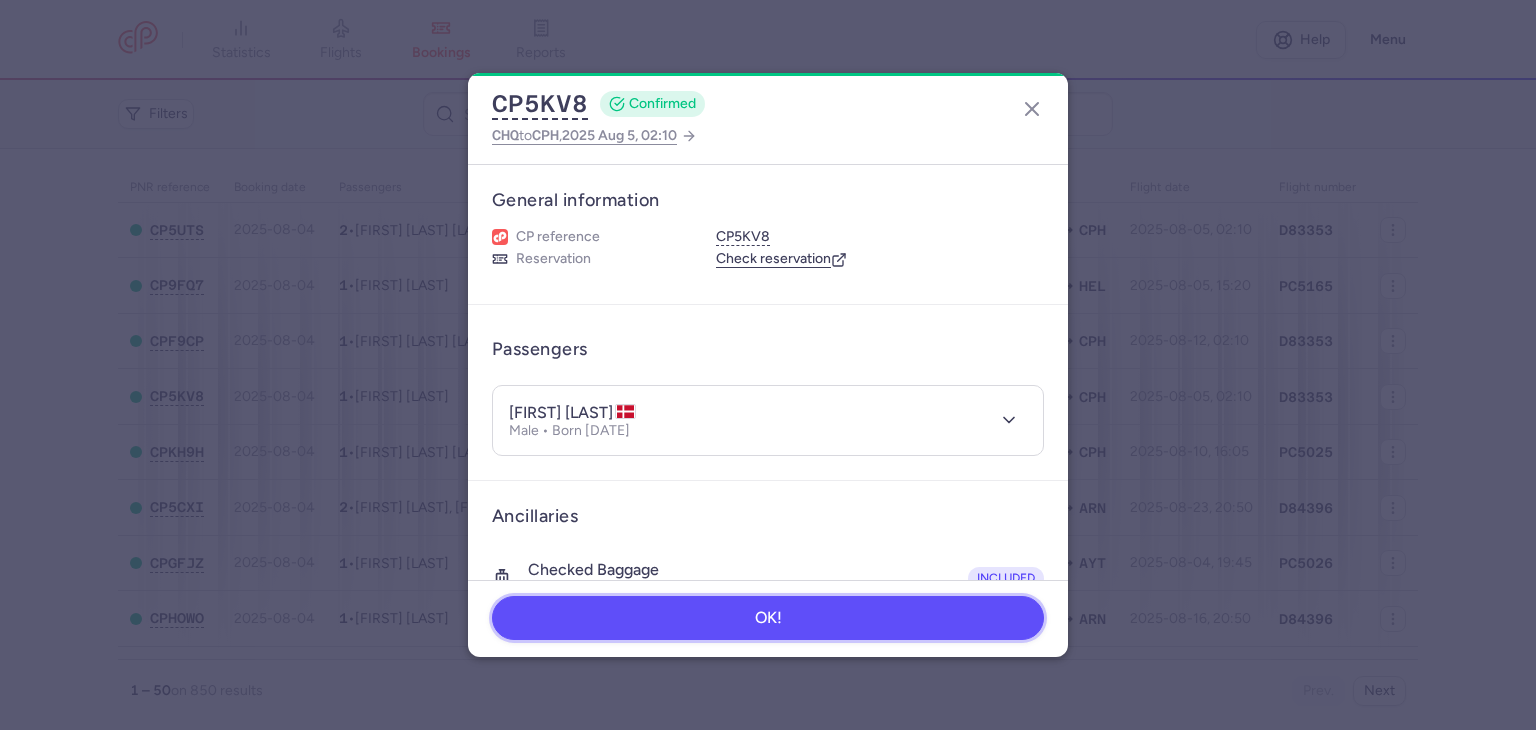 click on "OK!" at bounding box center [768, 618] 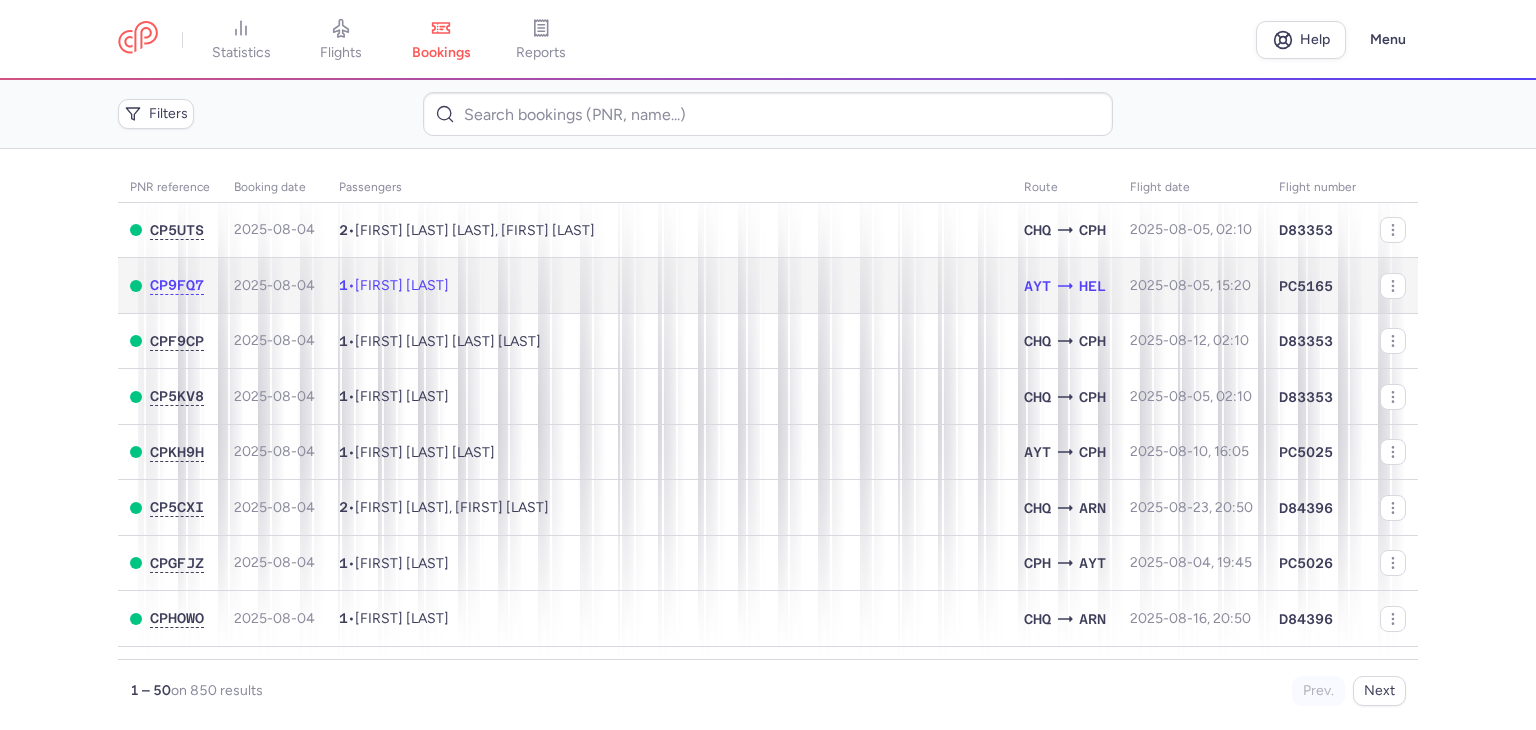 click on "1  •  Ruslan AKHMADOV" 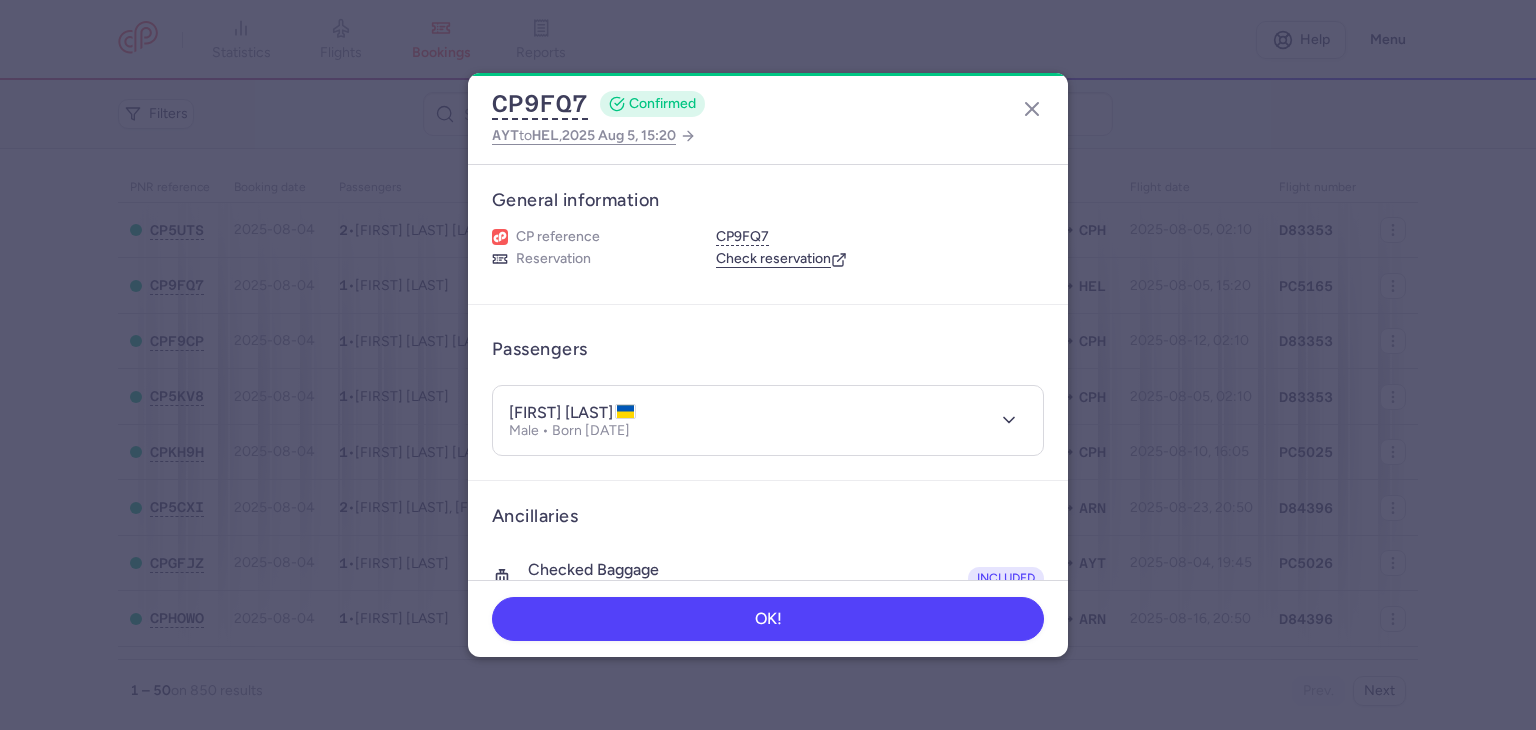 scroll, scrollTop: 0, scrollLeft: 0, axis: both 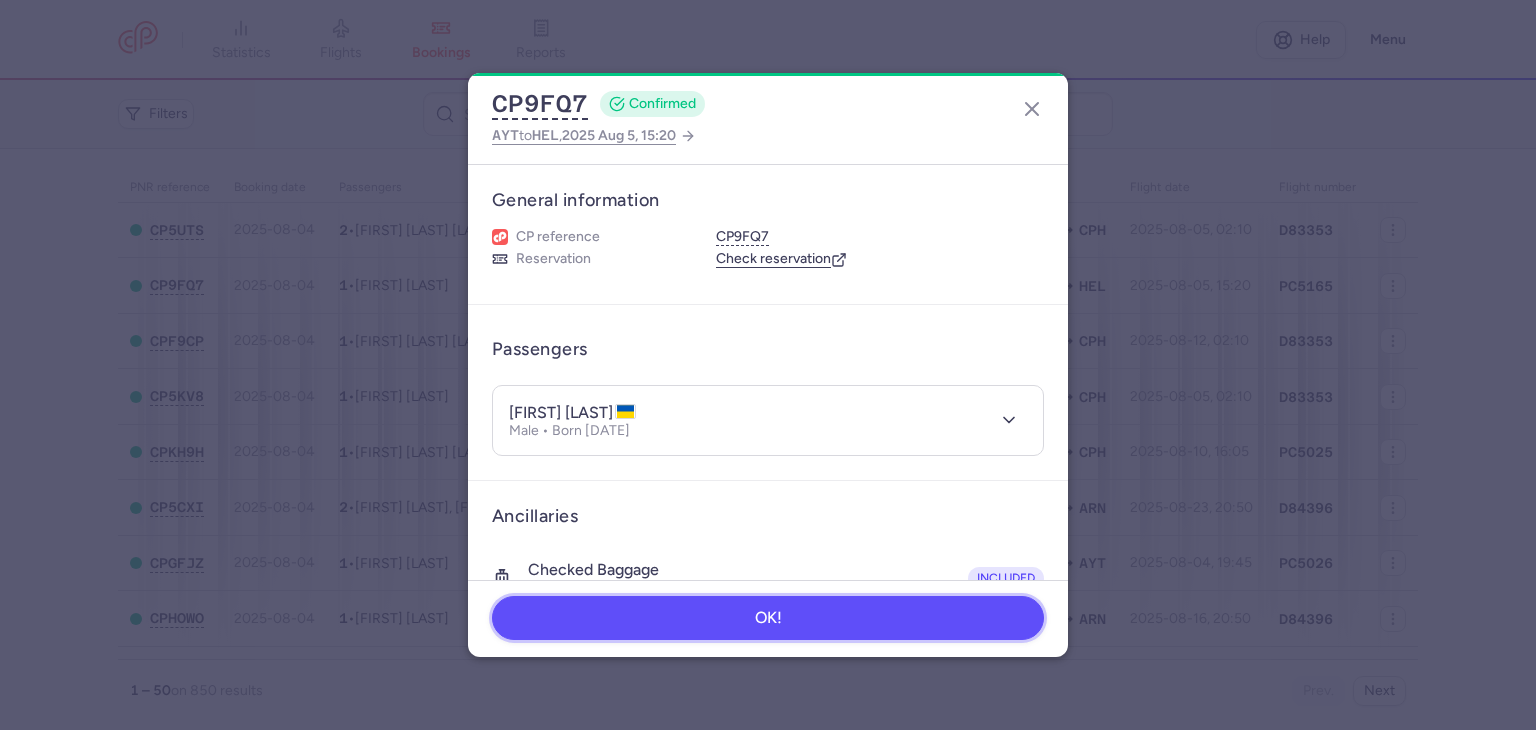 click on "OK!" at bounding box center [768, 618] 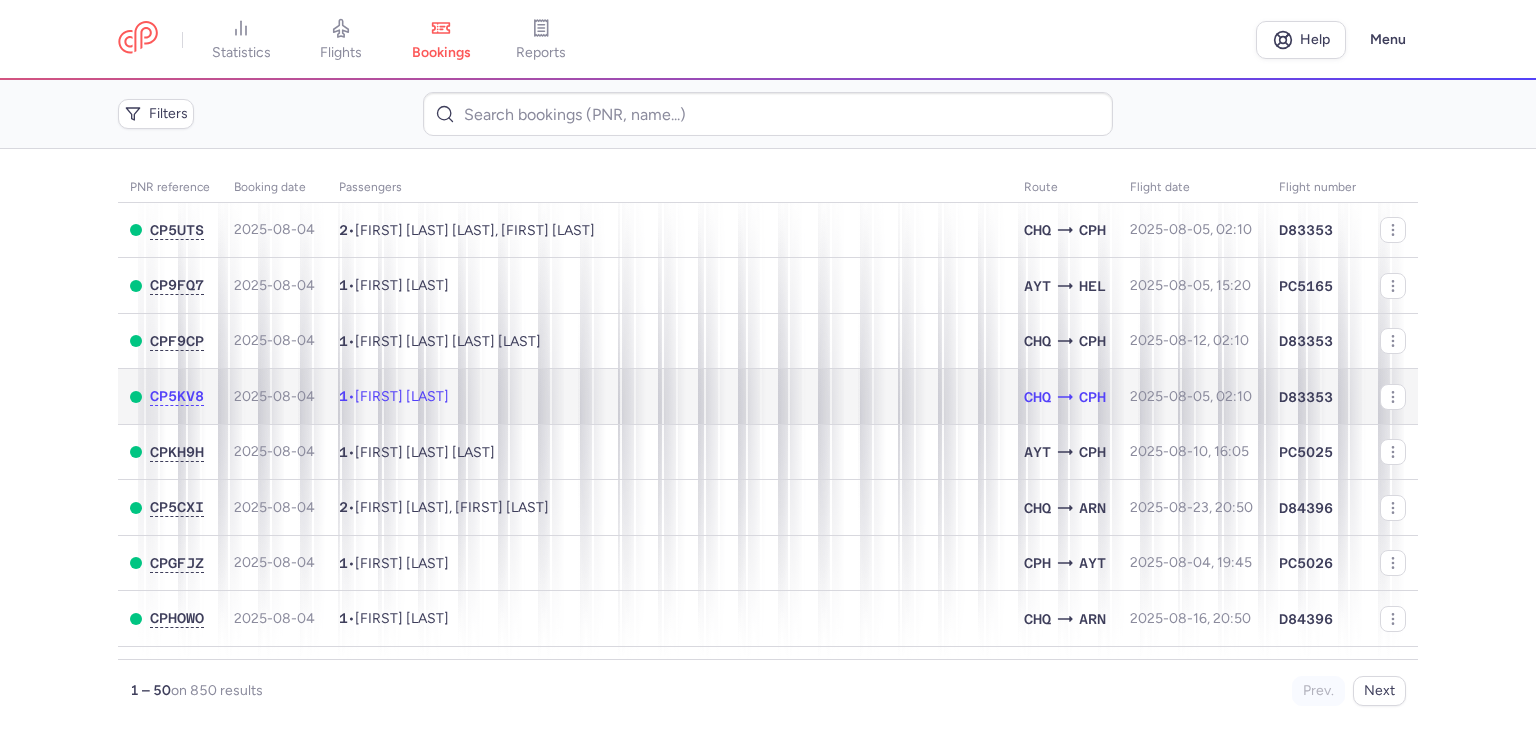 click on "1  •  Ali GERLEVIK" 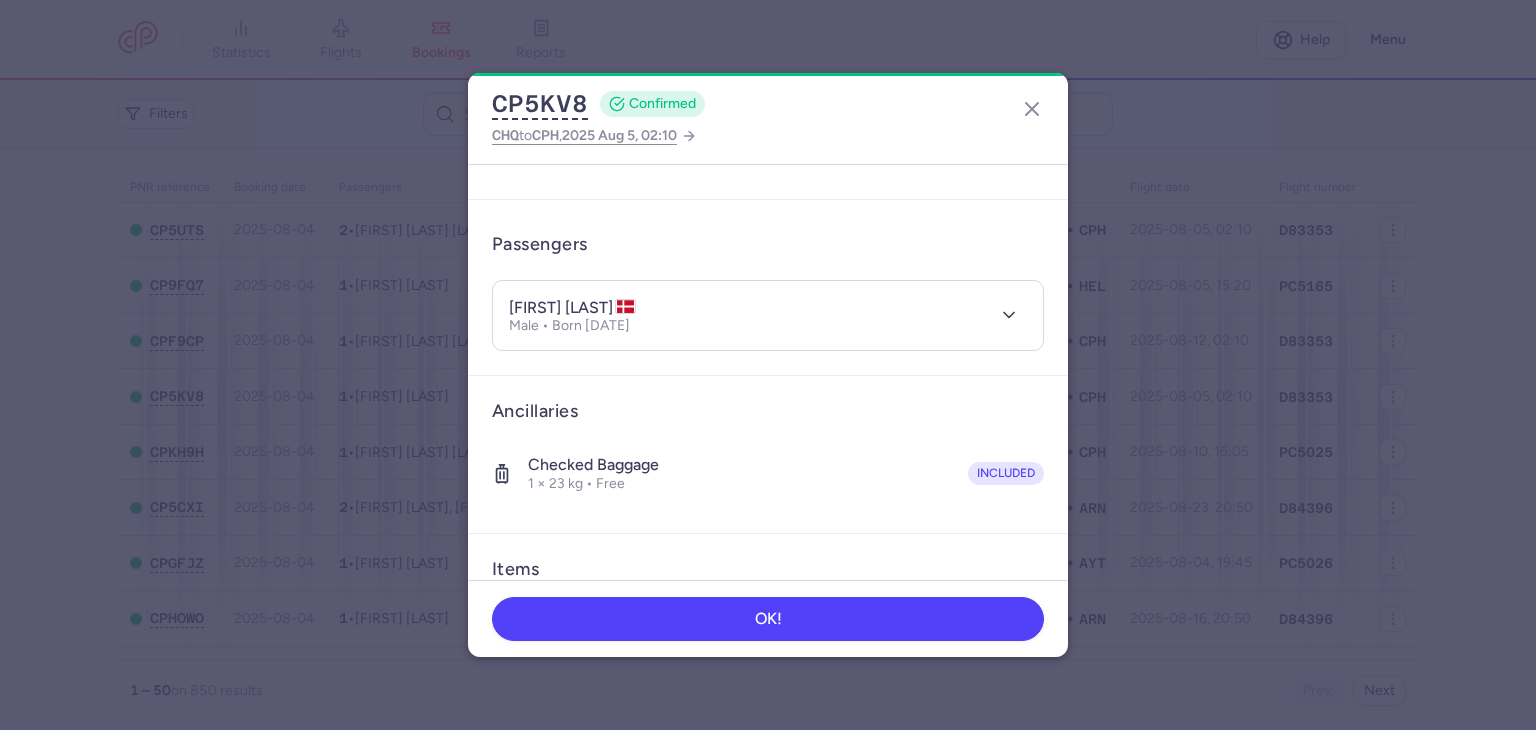 scroll, scrollTop: 104, scrollLeft: 0, axis: vertical 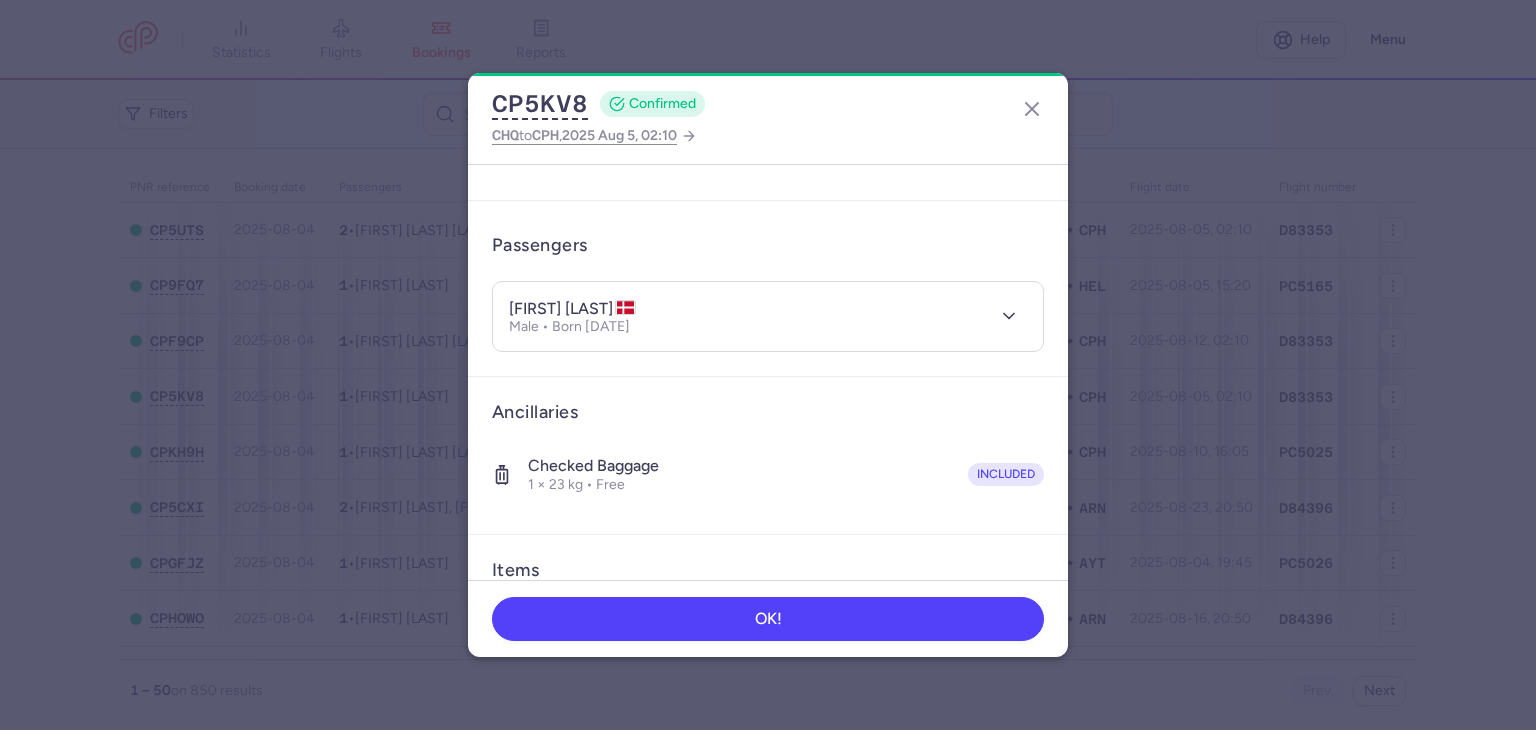 click on "ali GERLEVIK  Male • Born 11/10/2005" at bounding box center [768, 316] 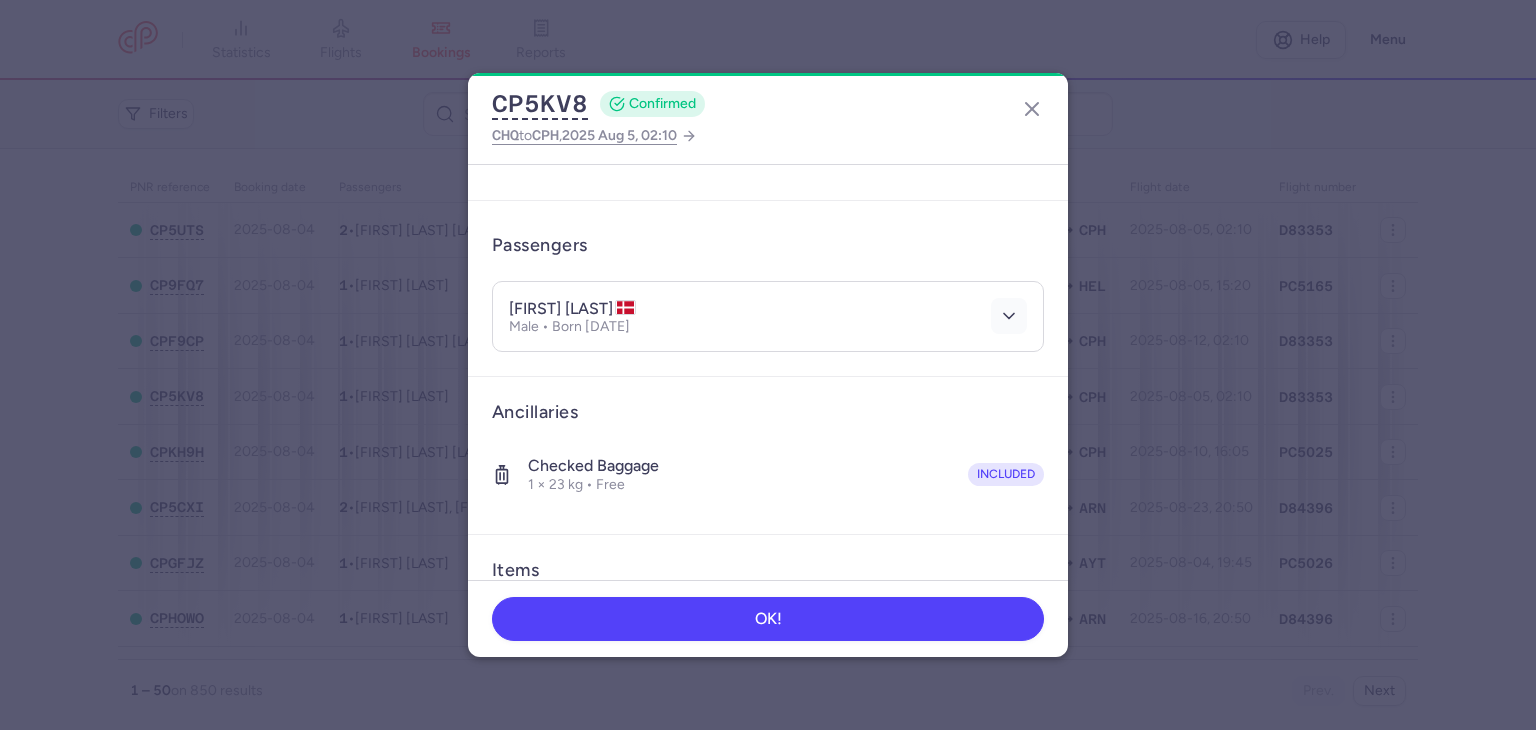 click at bounding box center [1009, 316] 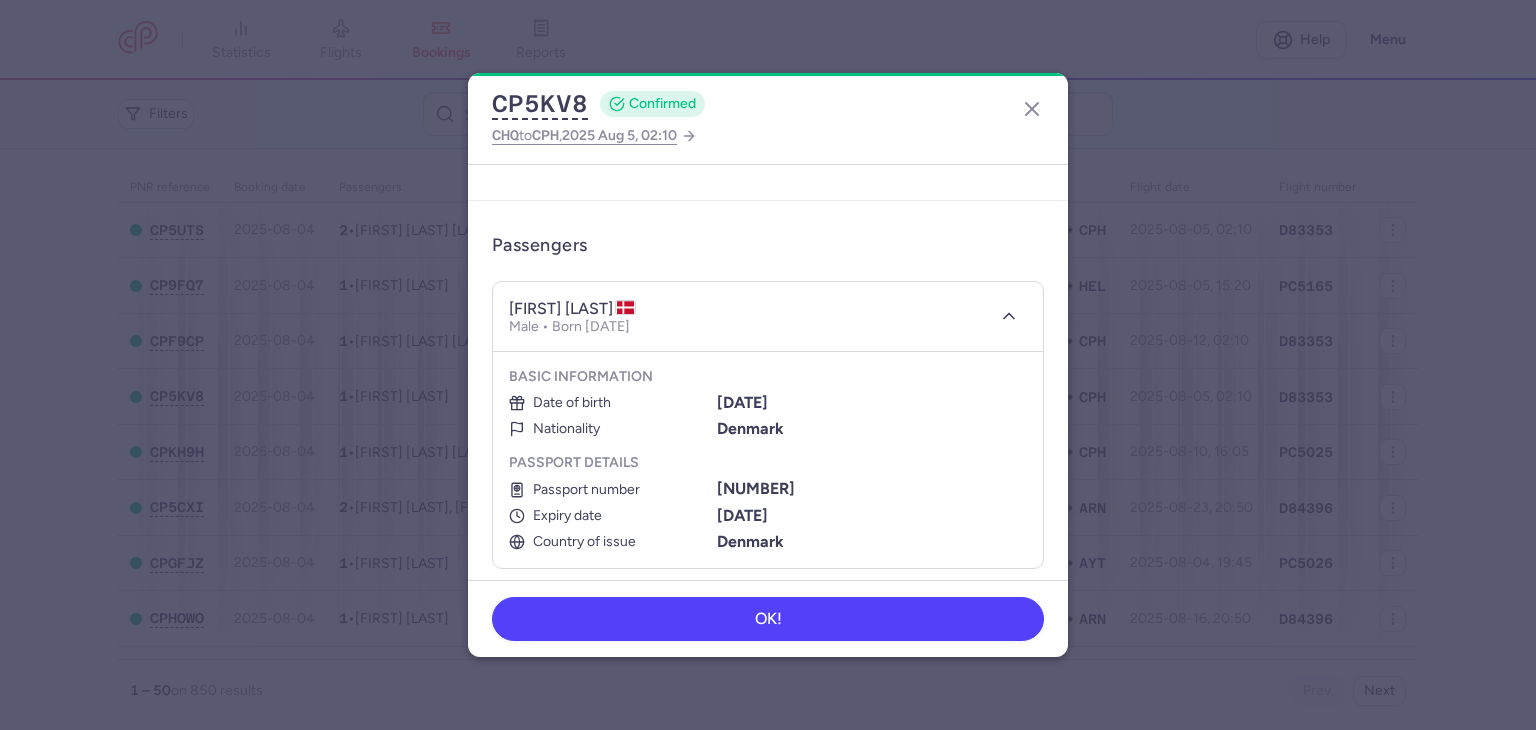type 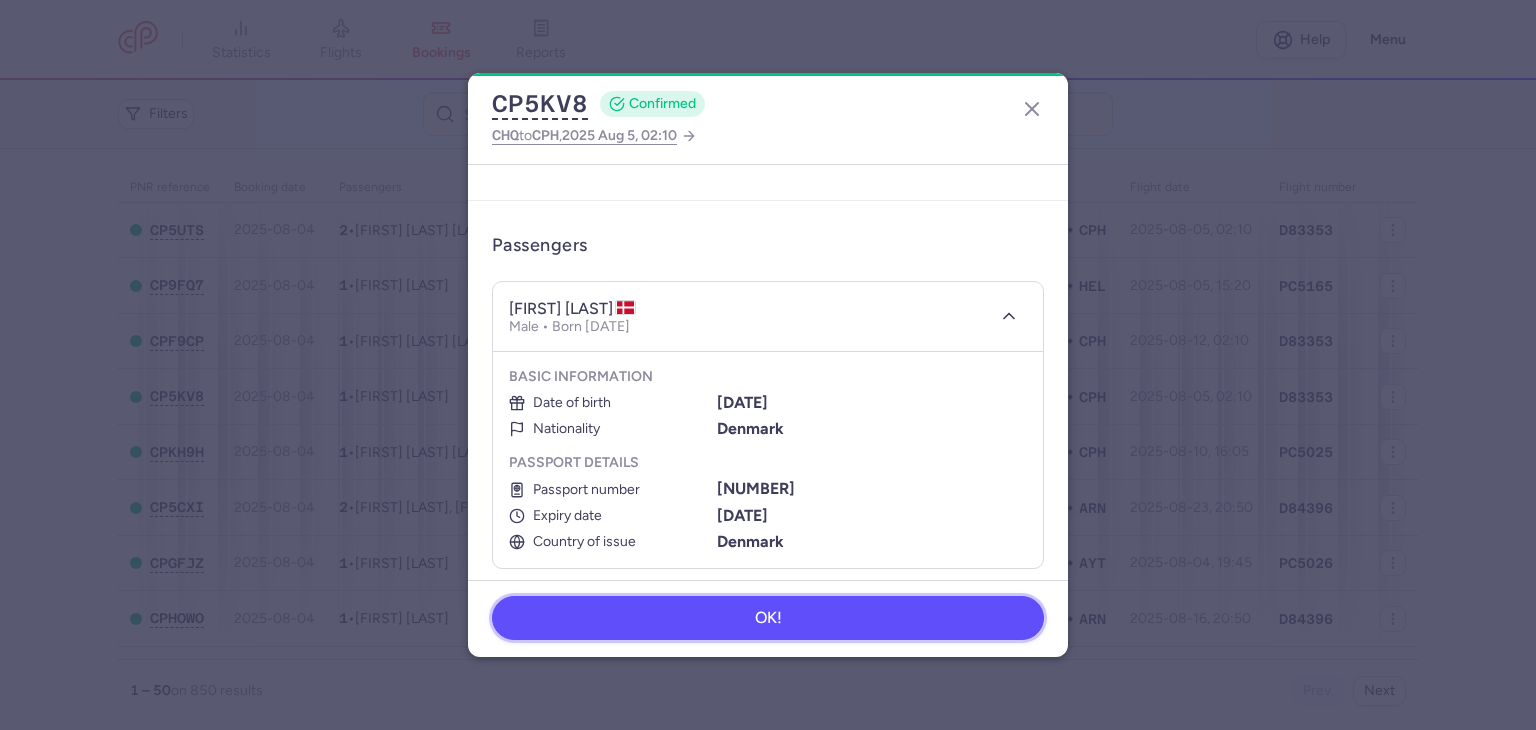 click on "OK!" at bounding box center (768, 618) 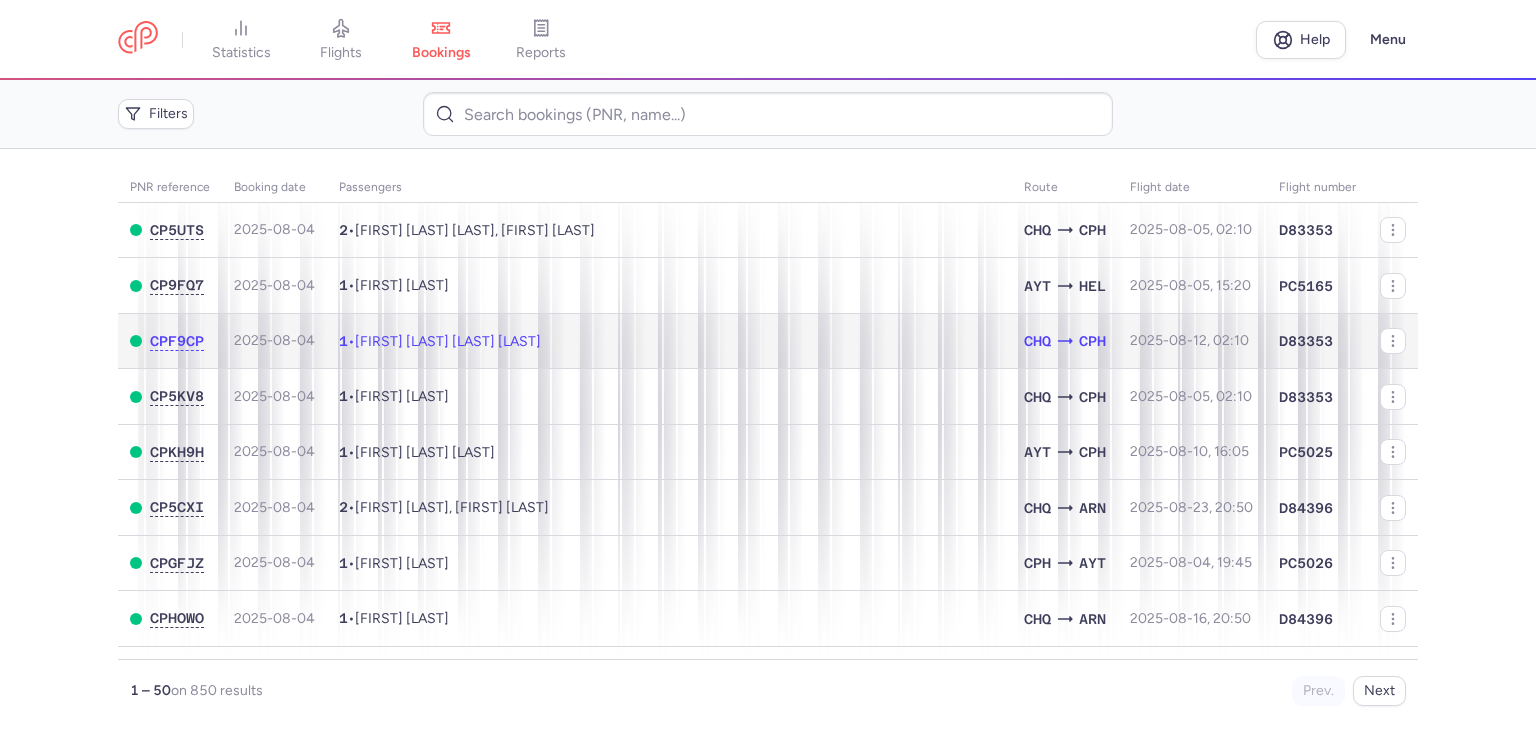 click on "1  •  Mohamad Shadi ASAD RAABEH" 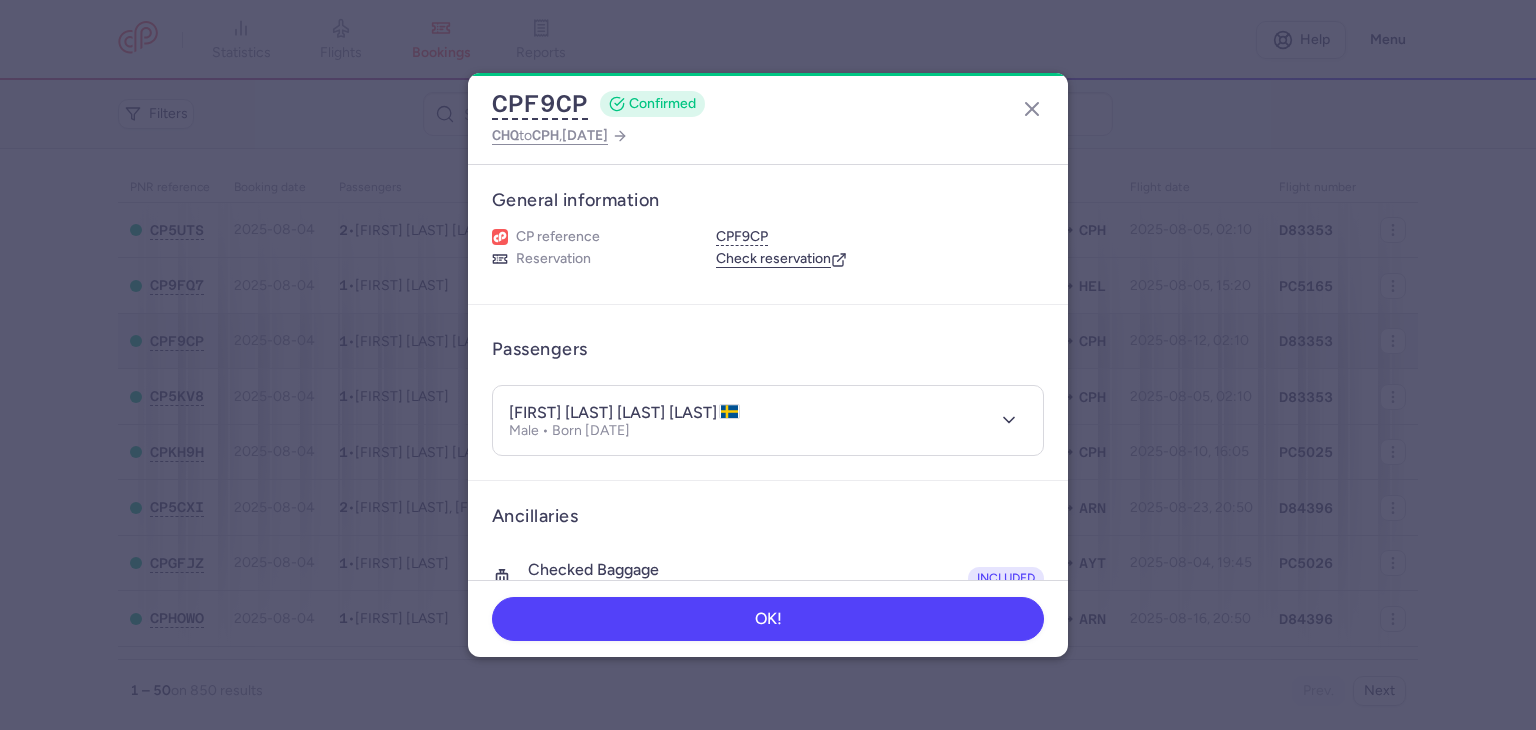 type 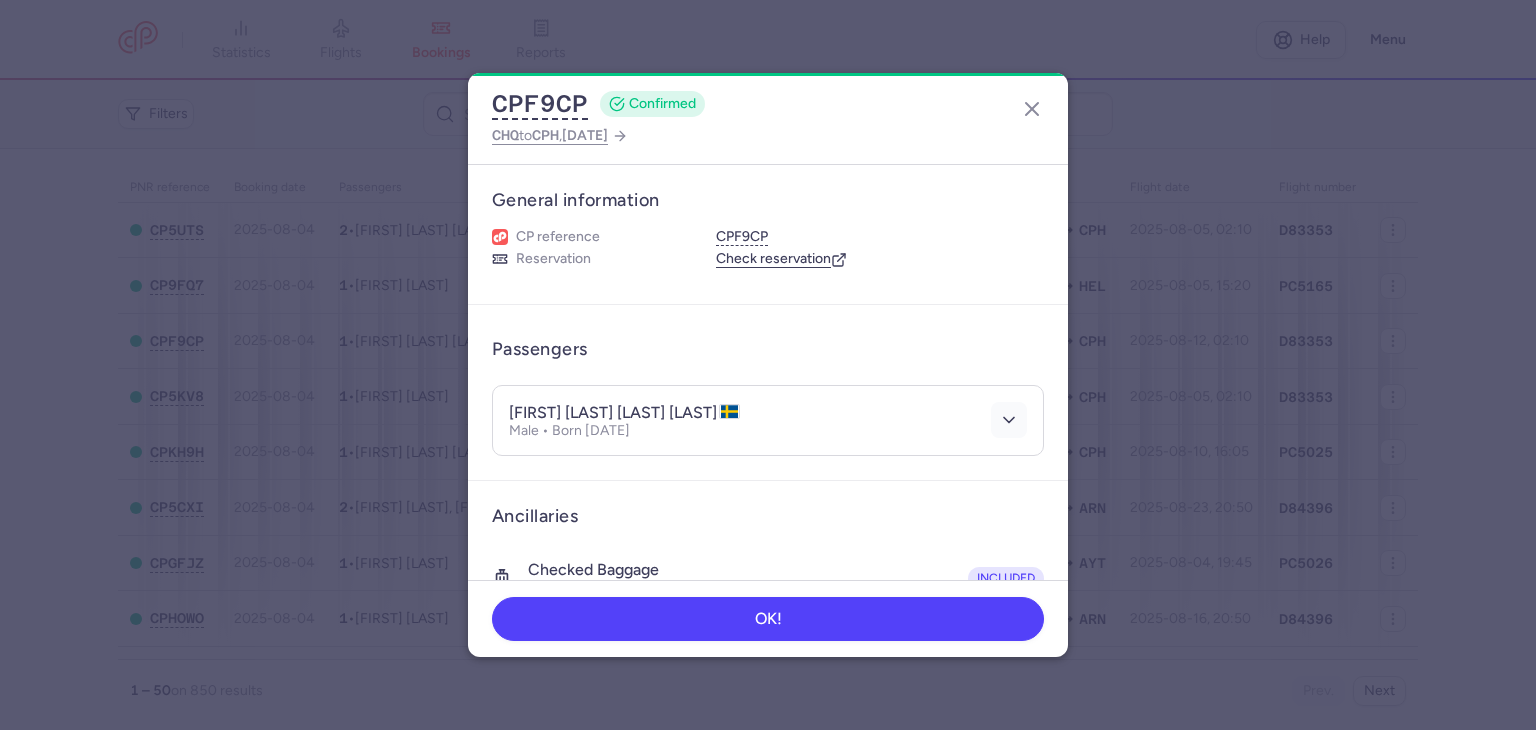 click at bounding box center [1009, 420] 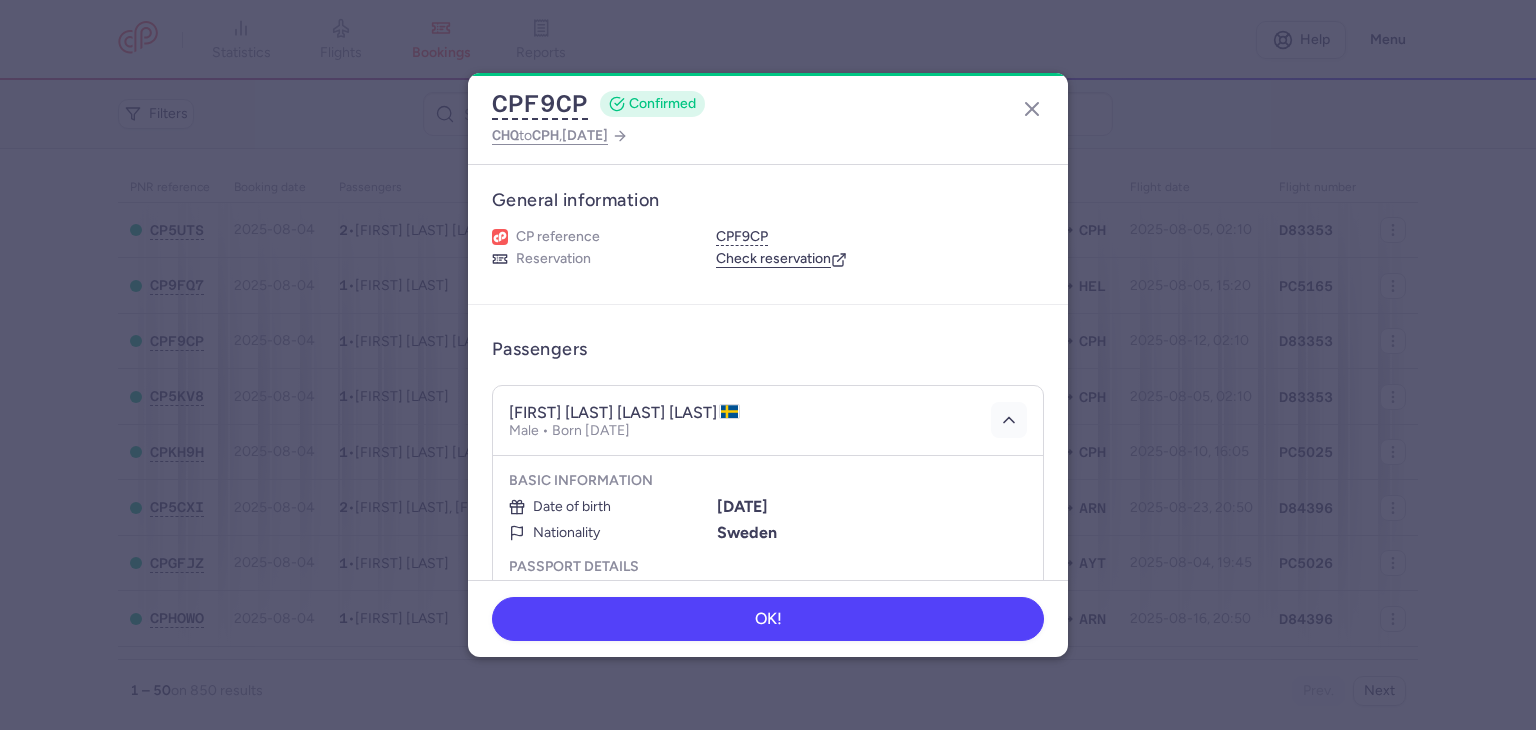 scroll, scrollTop: 96, scrollLeft: 0, axis: vertical 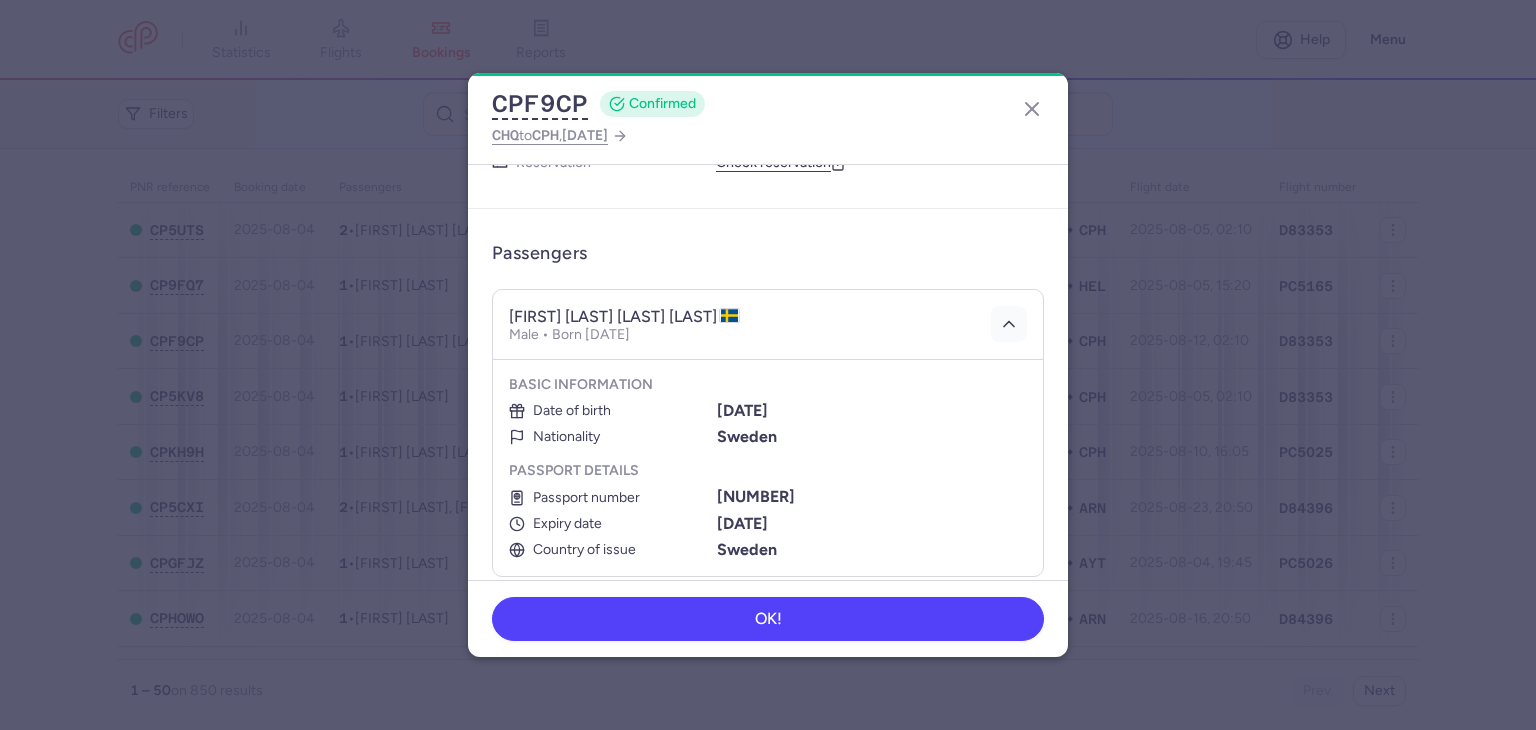 type 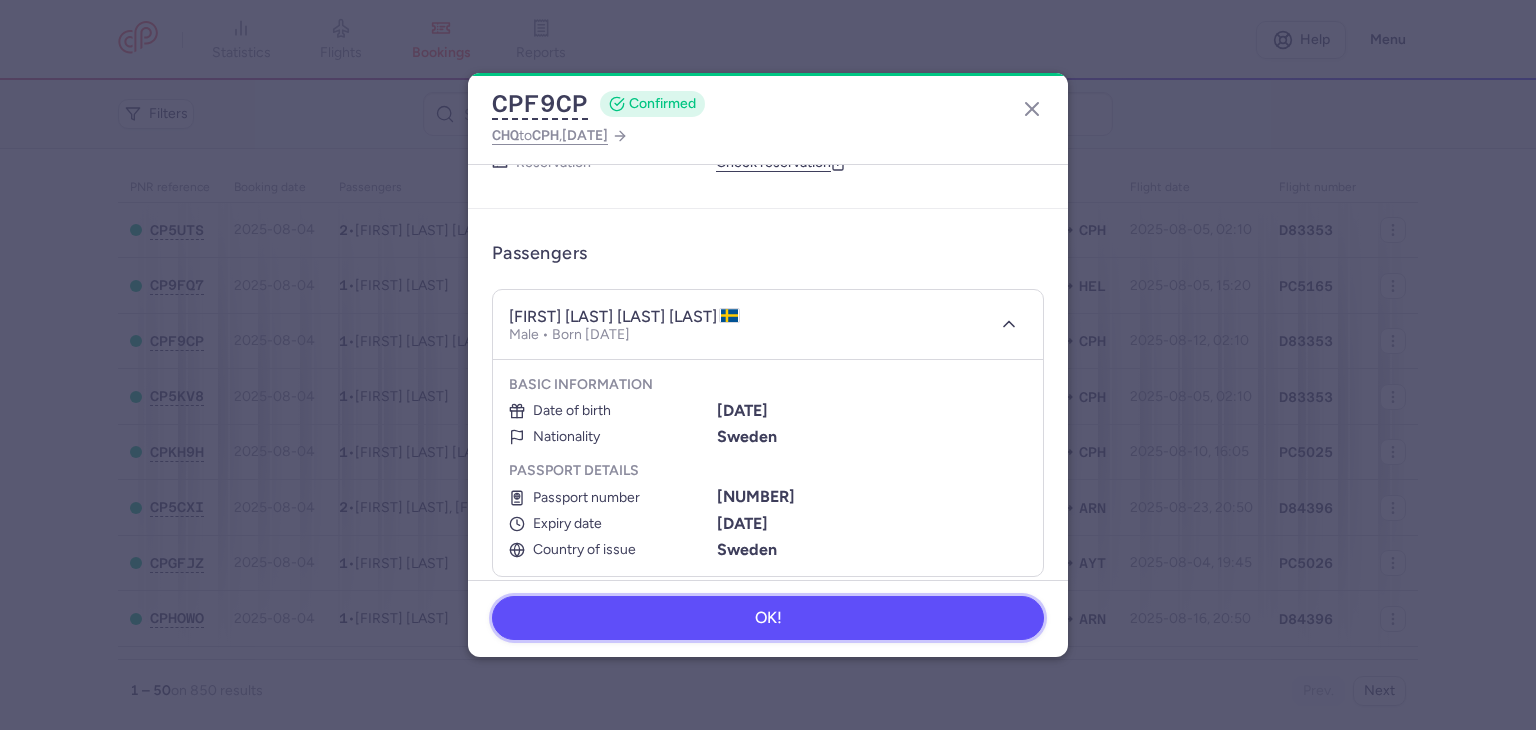 click on "OK!" at bounding box center (768, 618) 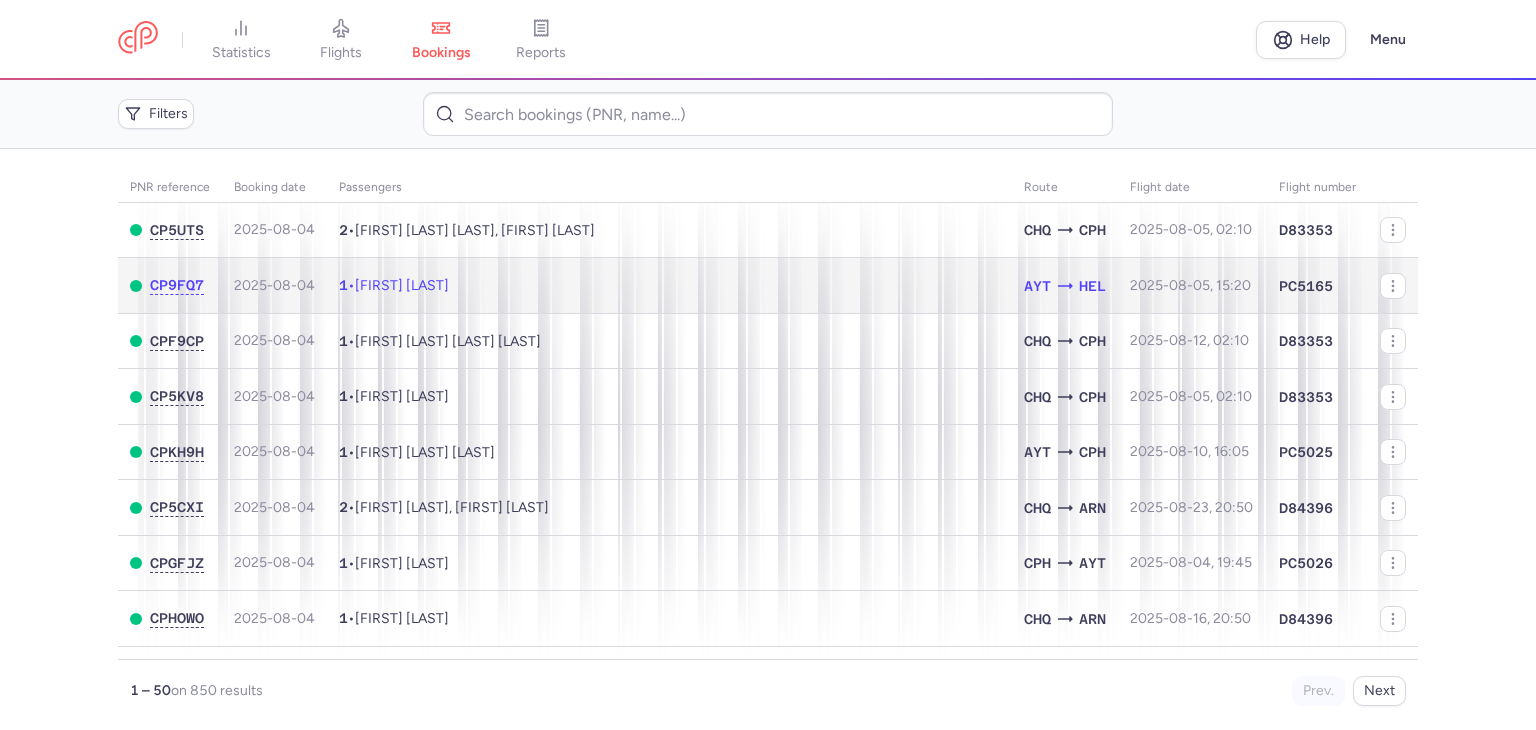click on "1  •  Ruslan AKHMADOV" 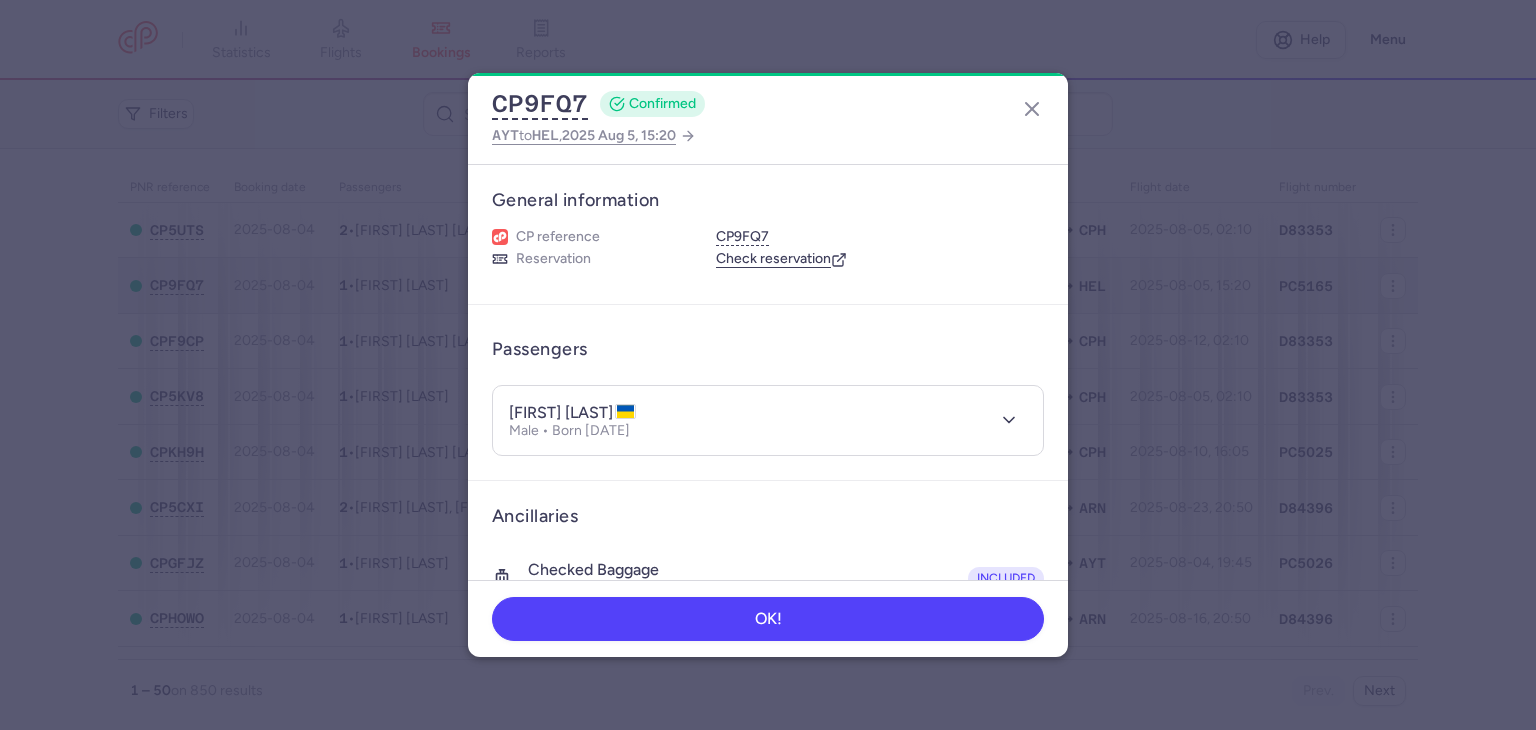 type 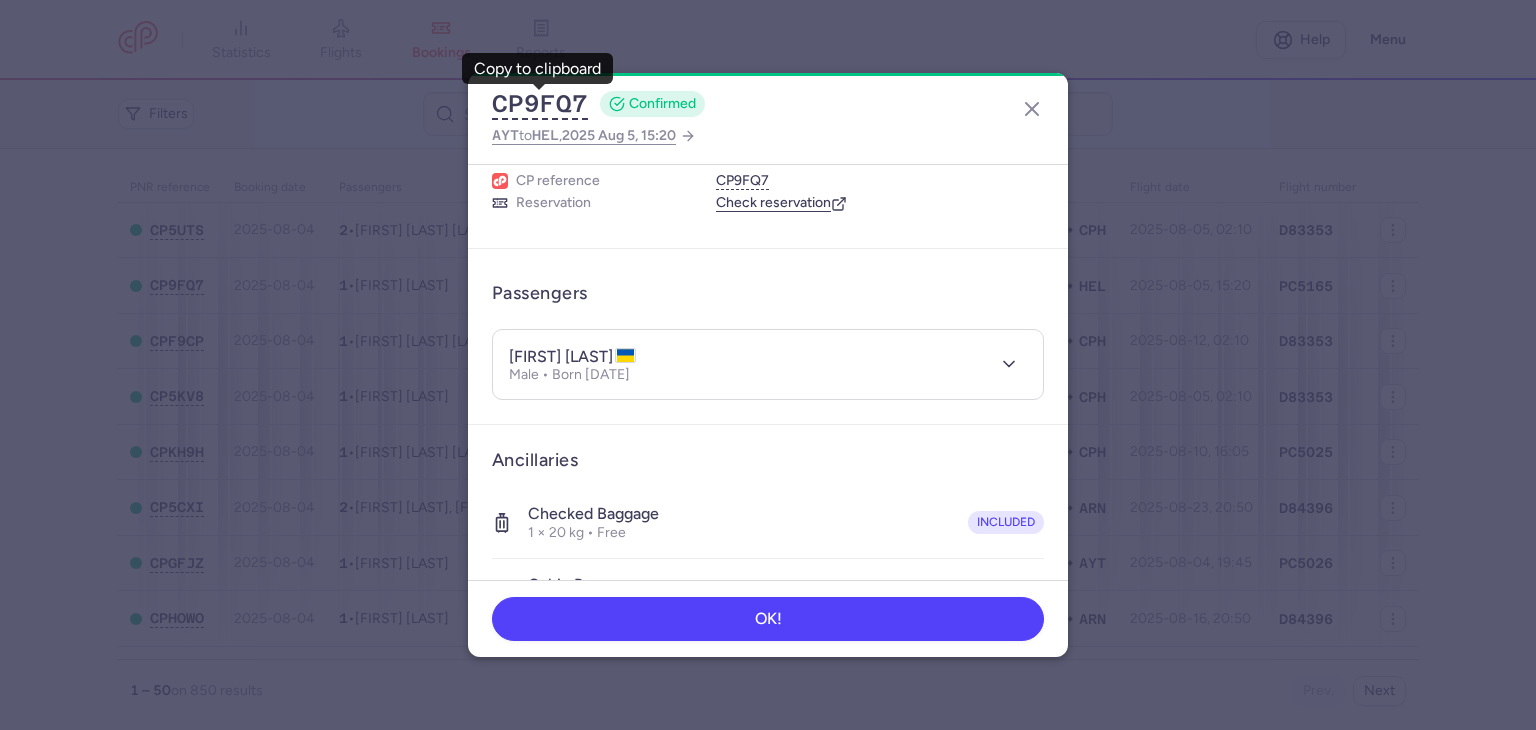 scroll, scrollTop: 0, scrollLeft: 0, axis: both 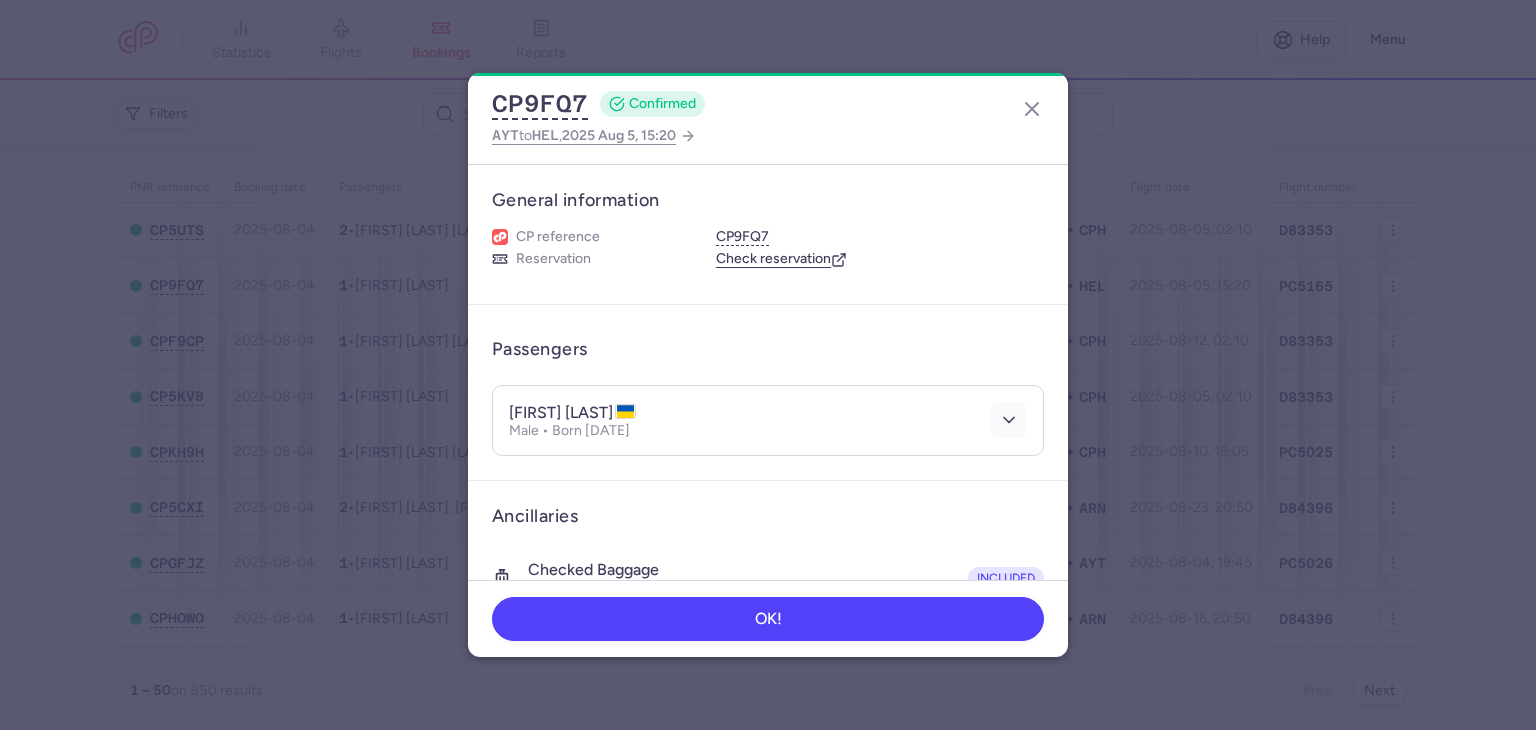 click 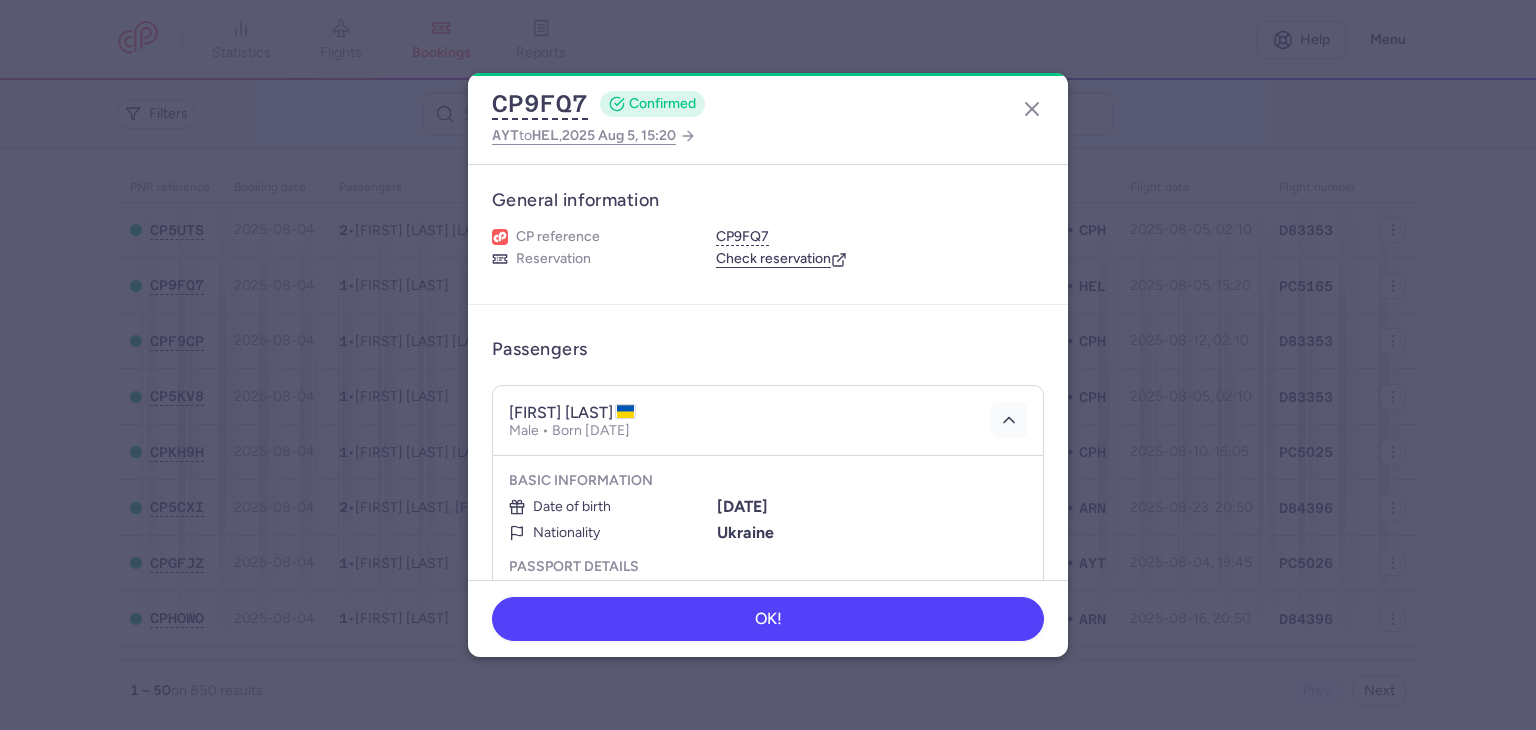 scroll, scrollTop: 196, scrollLeft: 0, axis: vertical 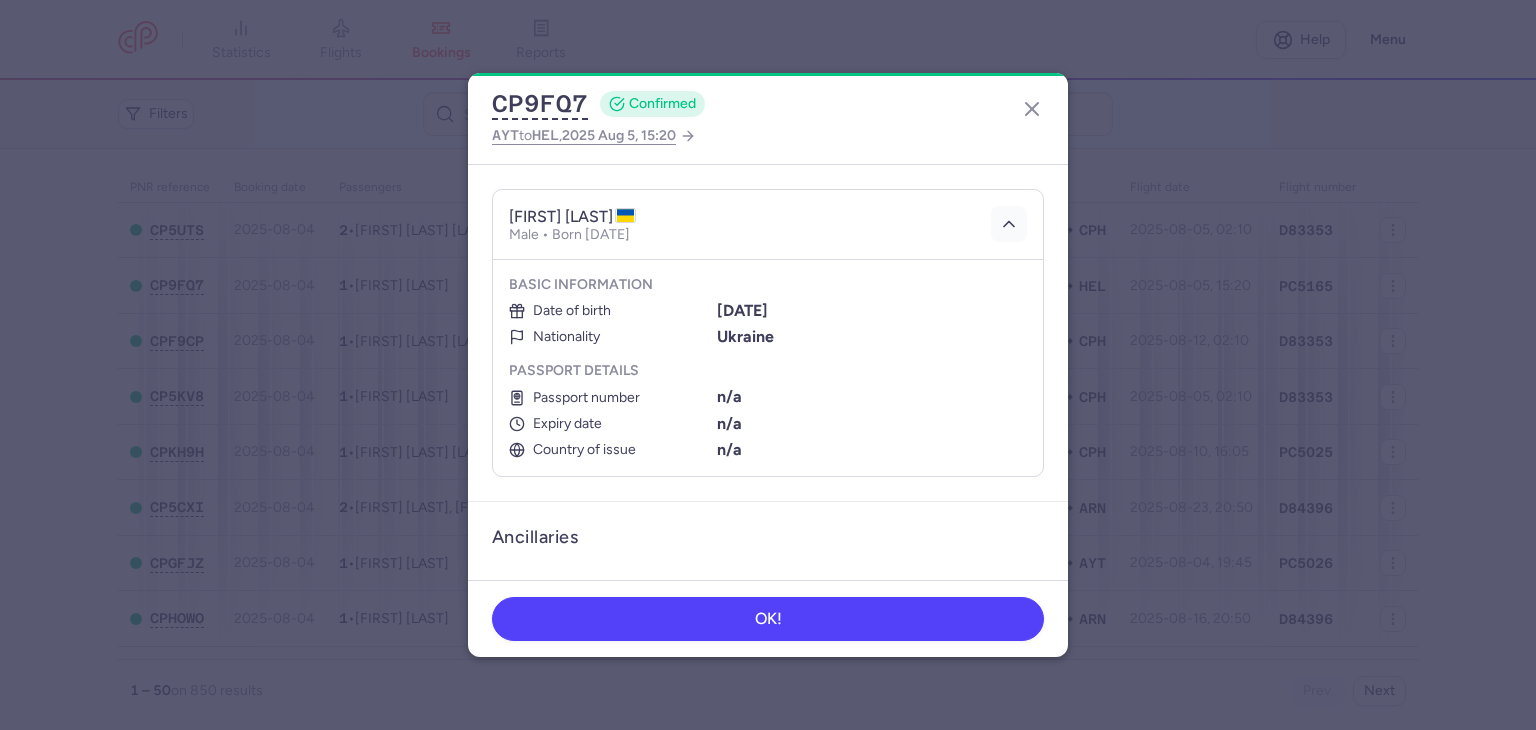 type 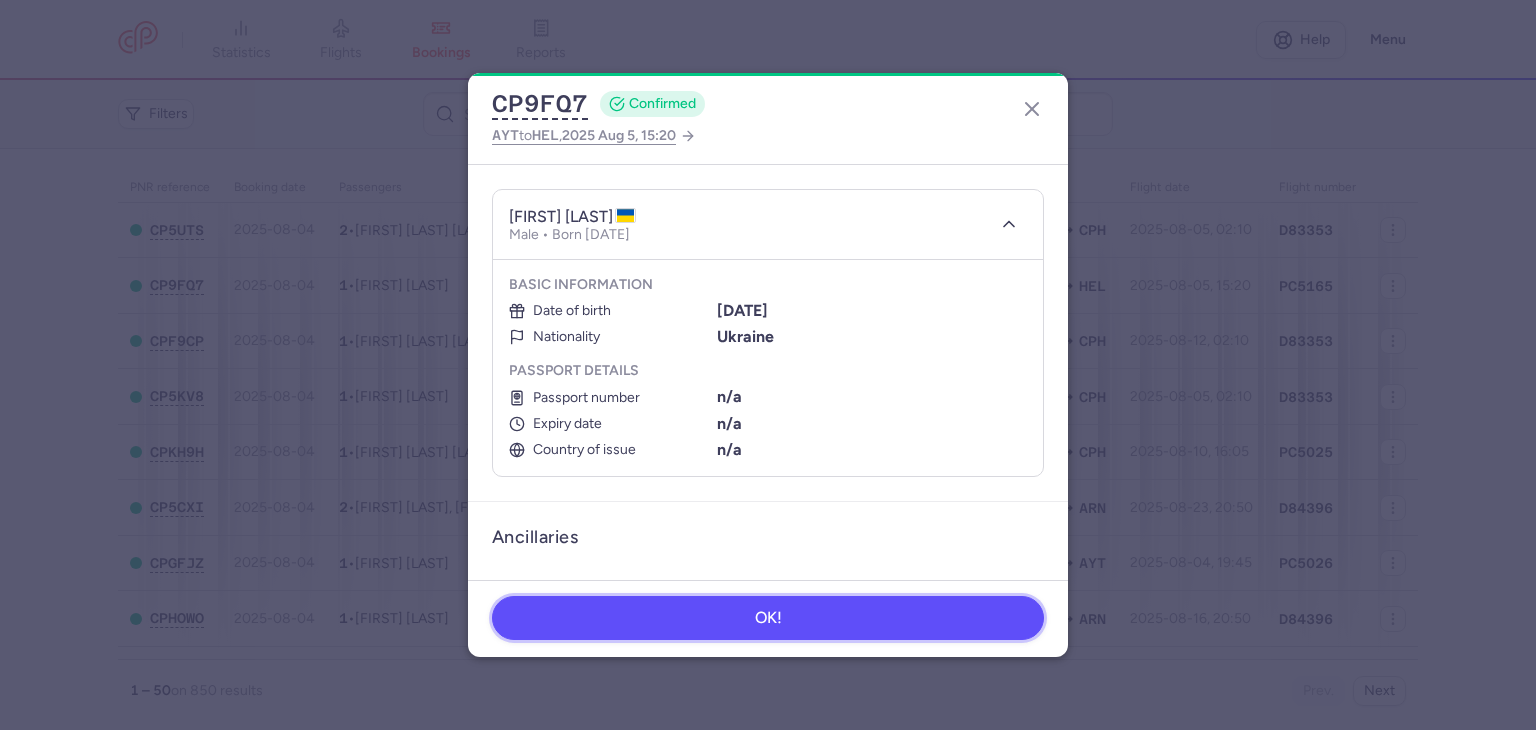 click on "OK!" at bounding box center (768, 618) 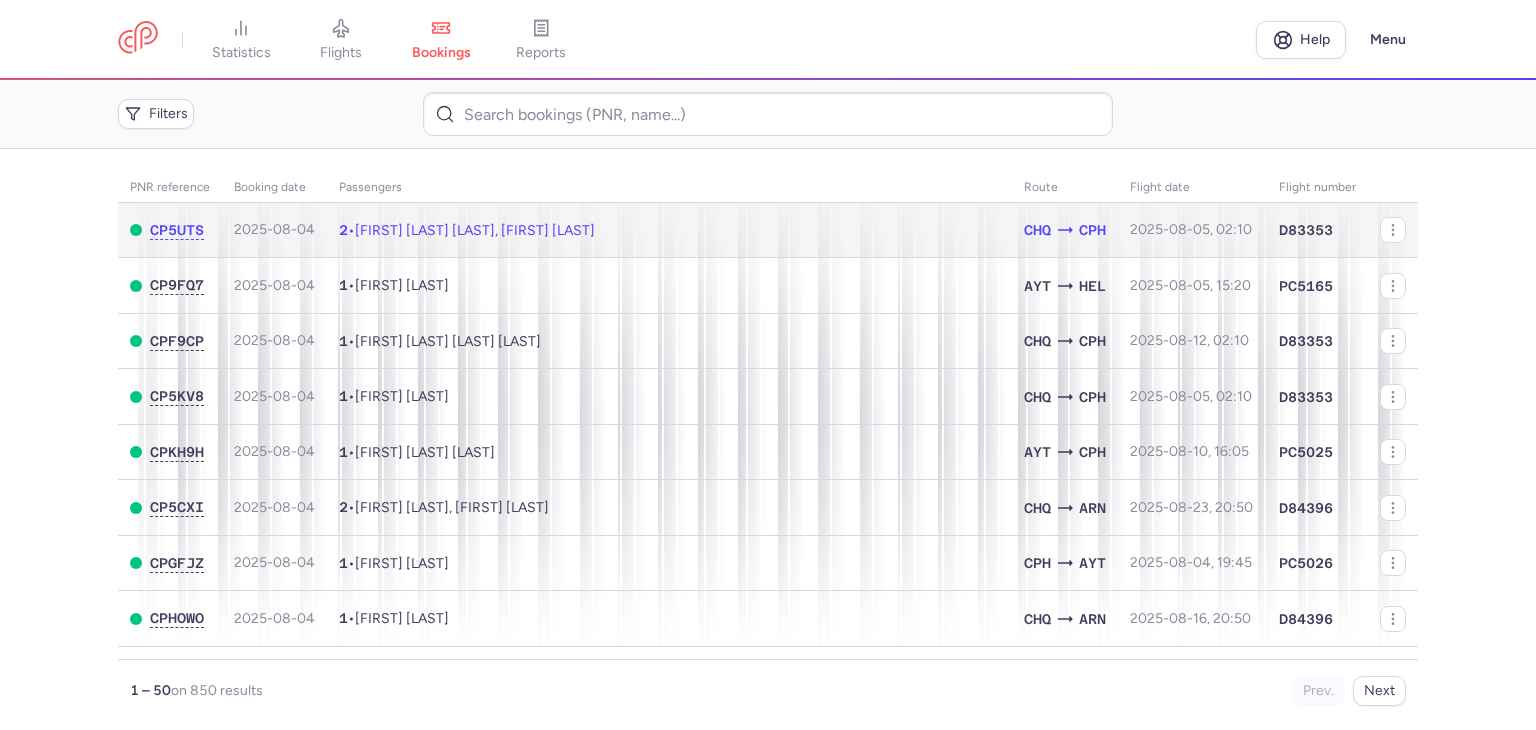 click on "2  •  Casper VIBJERG KALLESTRUP, Kristian FRYDENSBJERG" 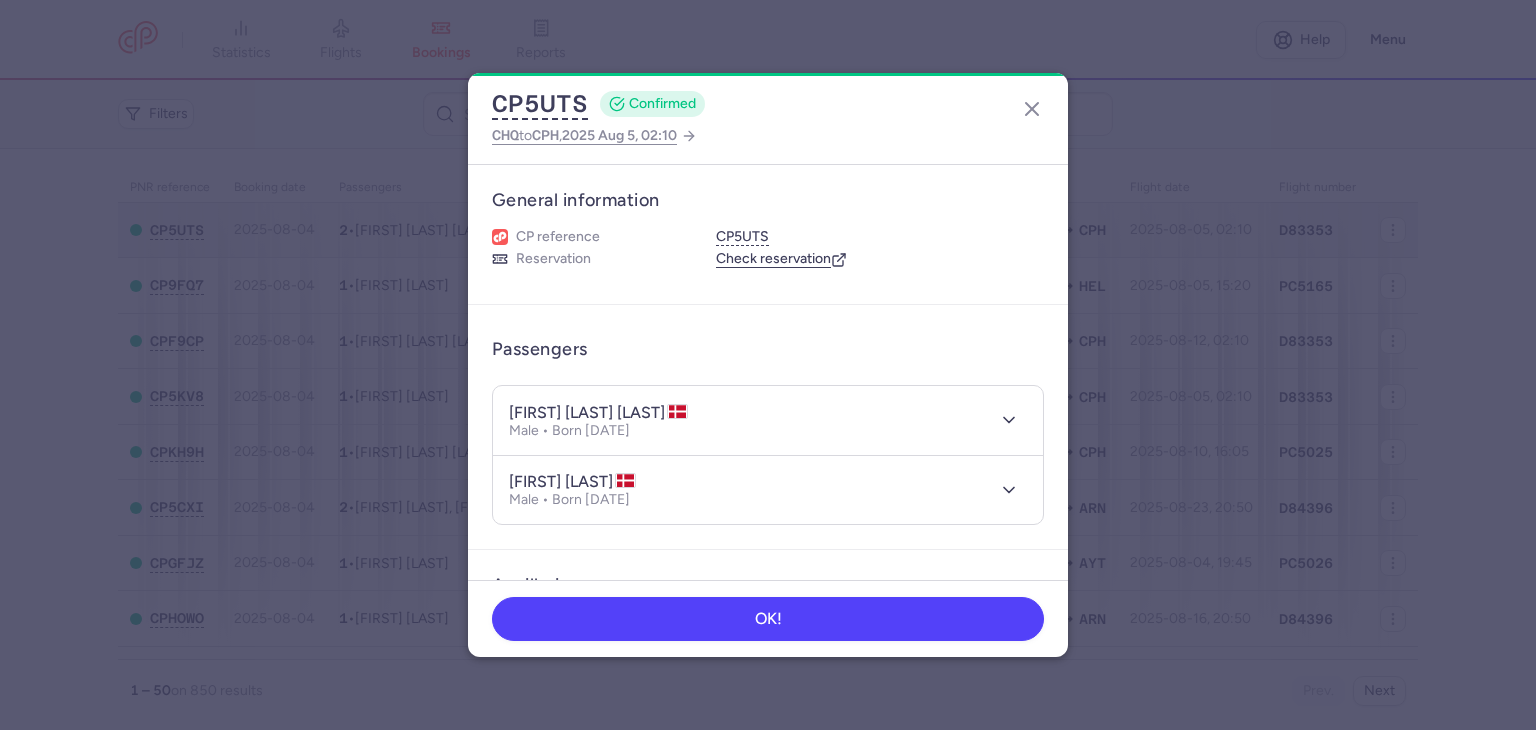 type 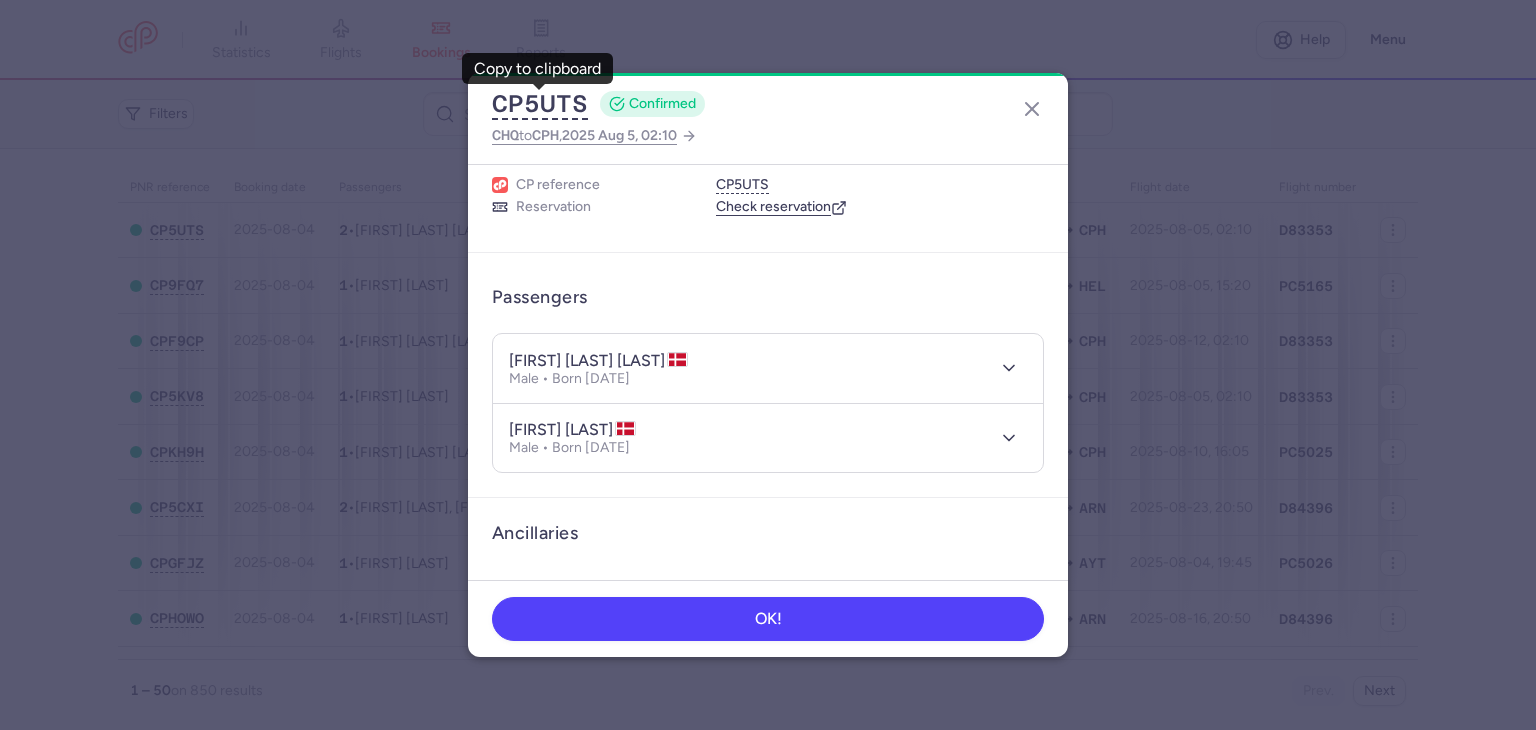 scroll, scrollTop: 52, scrollLeft: 0, axis: vertical 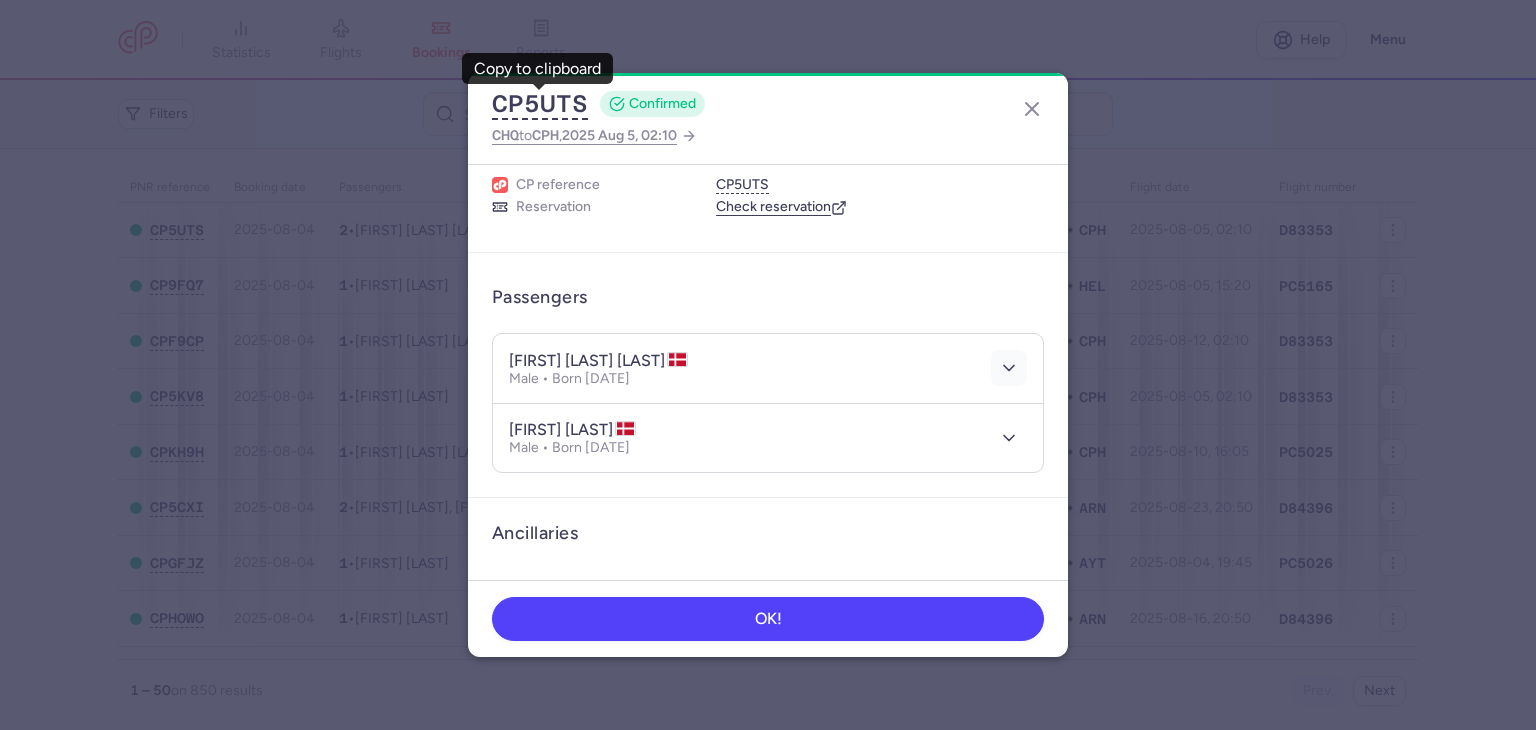 click 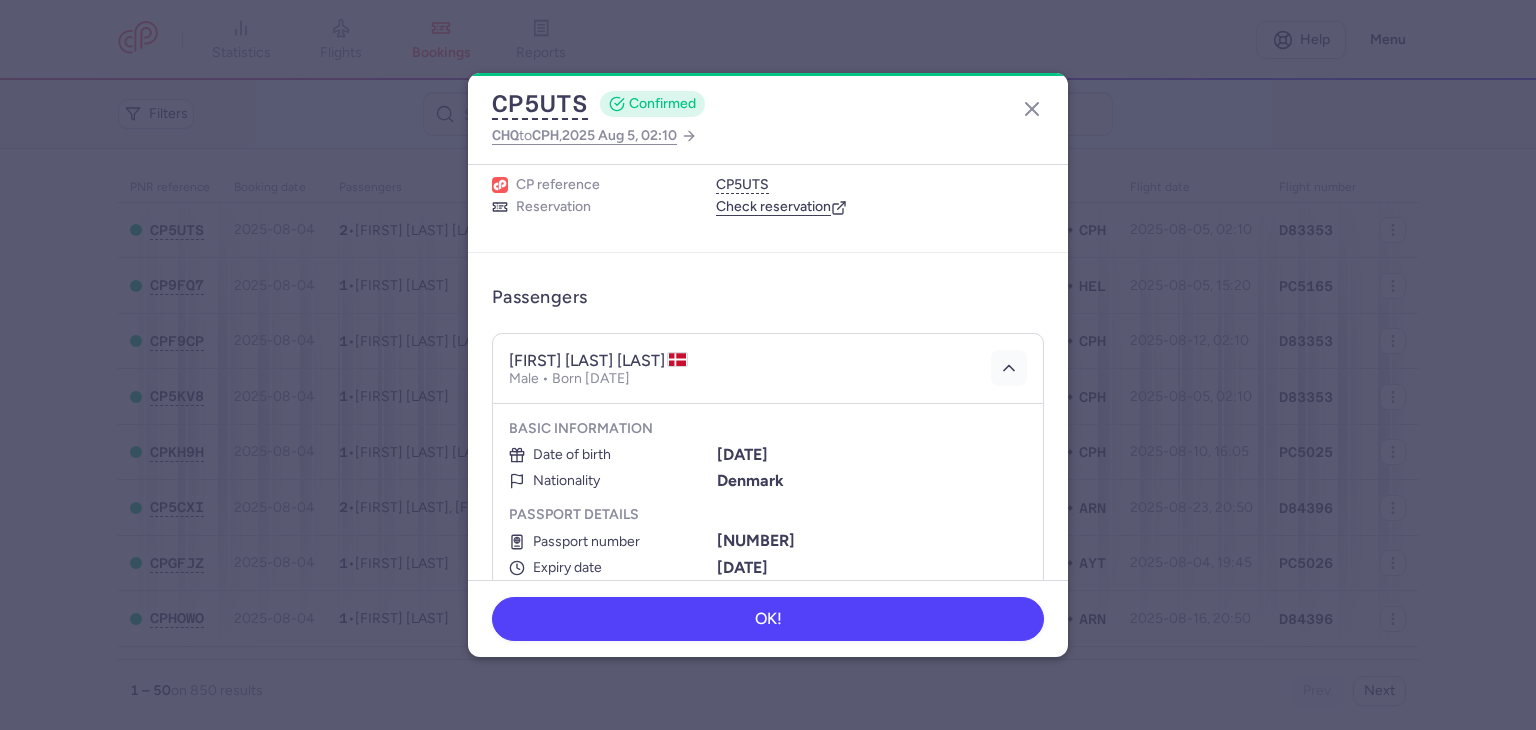 type 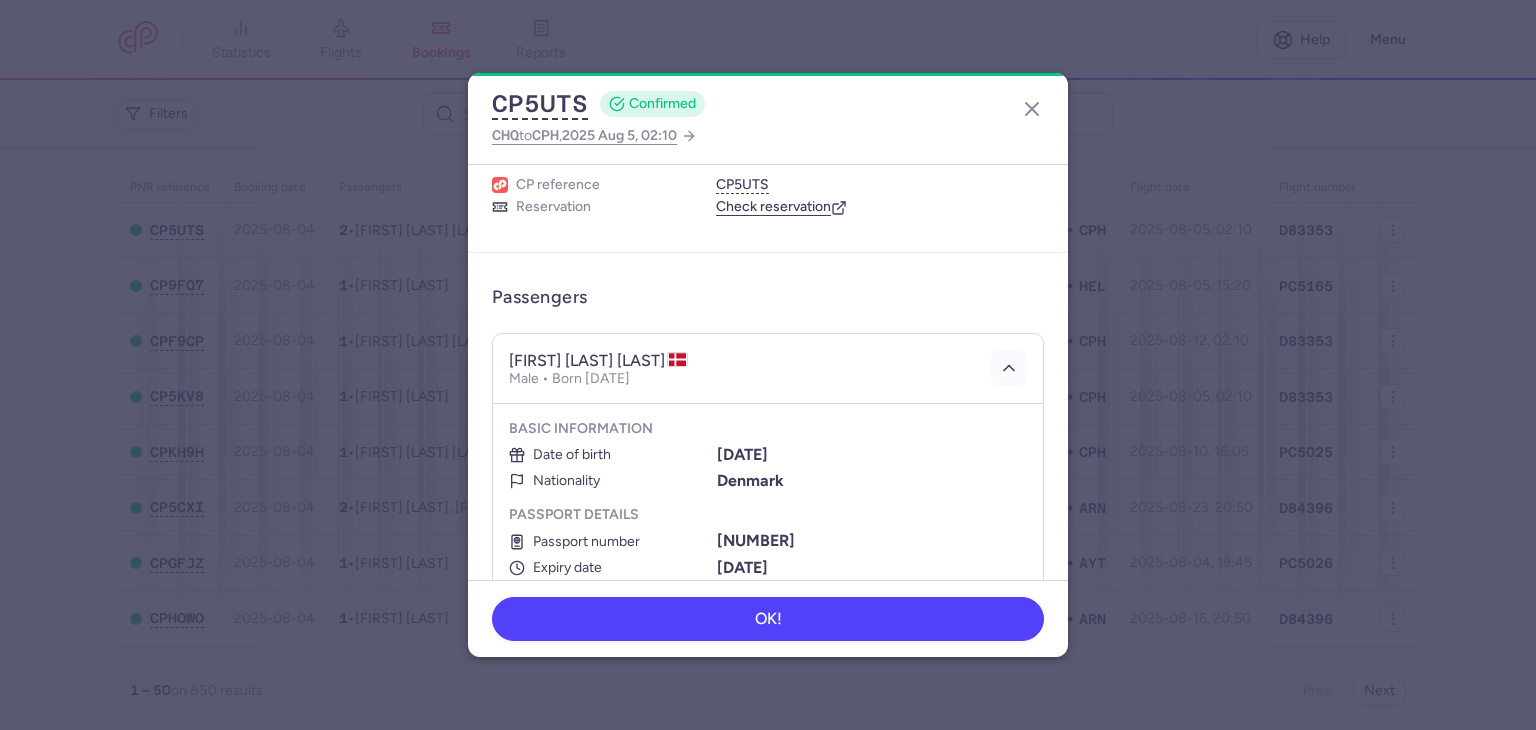 click at bounding box center (1009, 368) 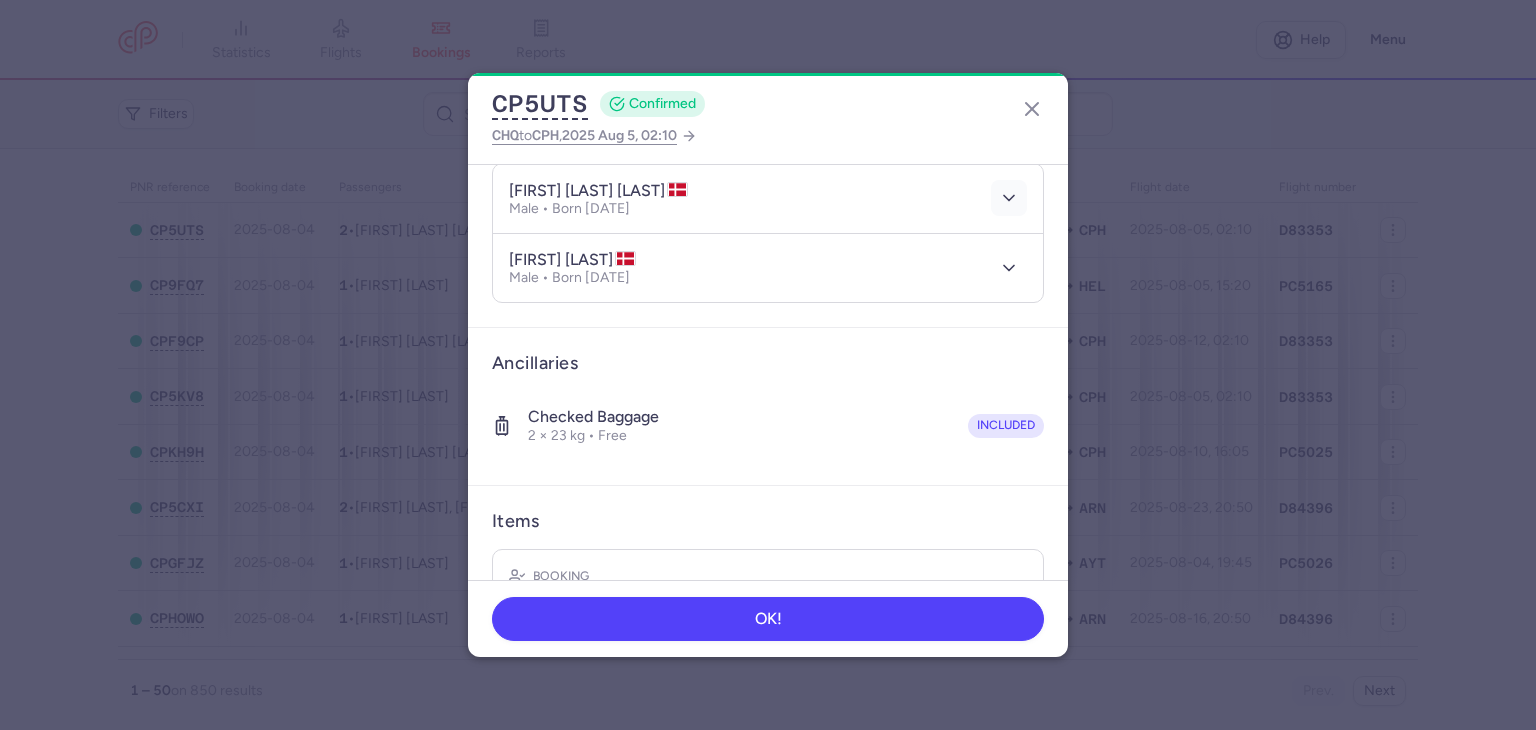 scroll, scrollTop: 220, scrollLeft: 0, axis: vertical 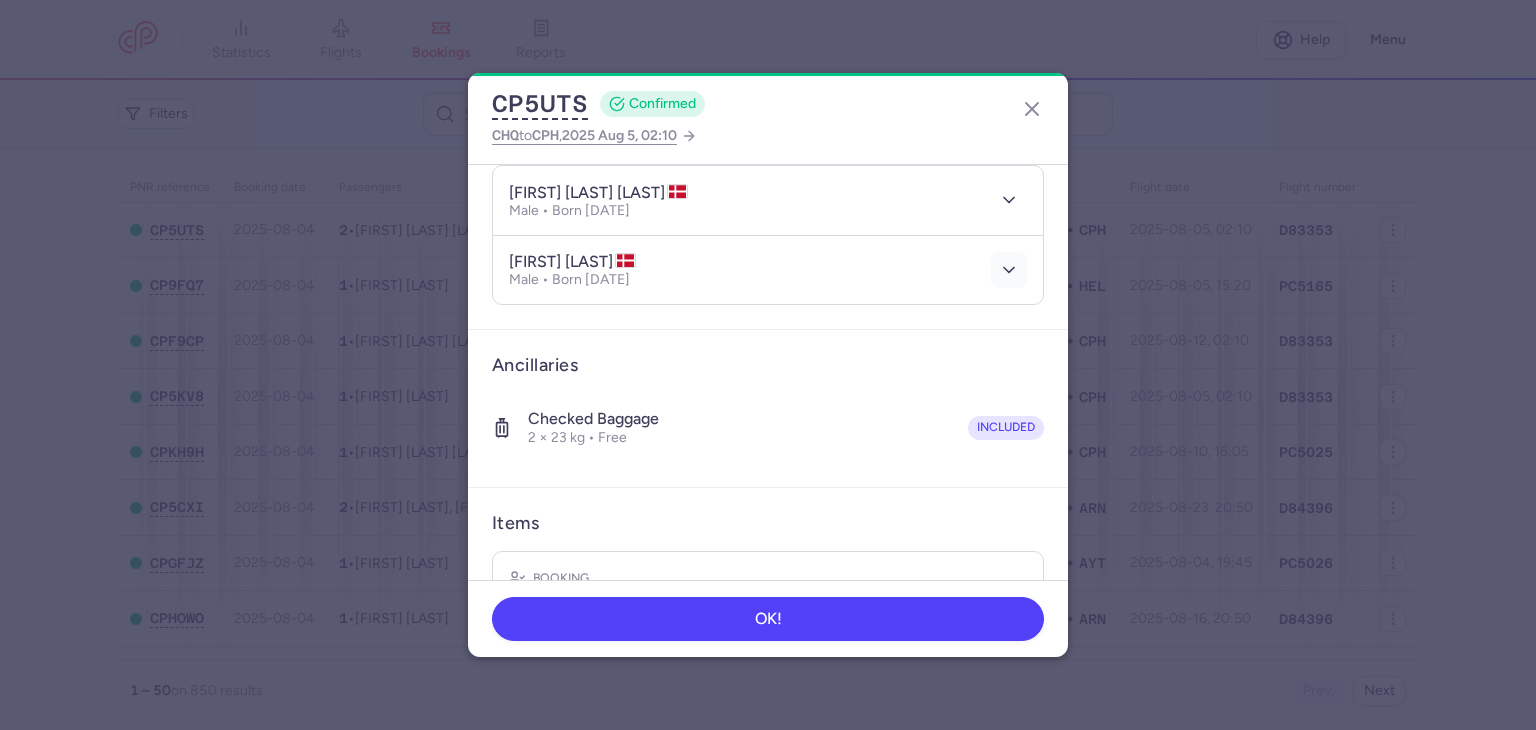 click 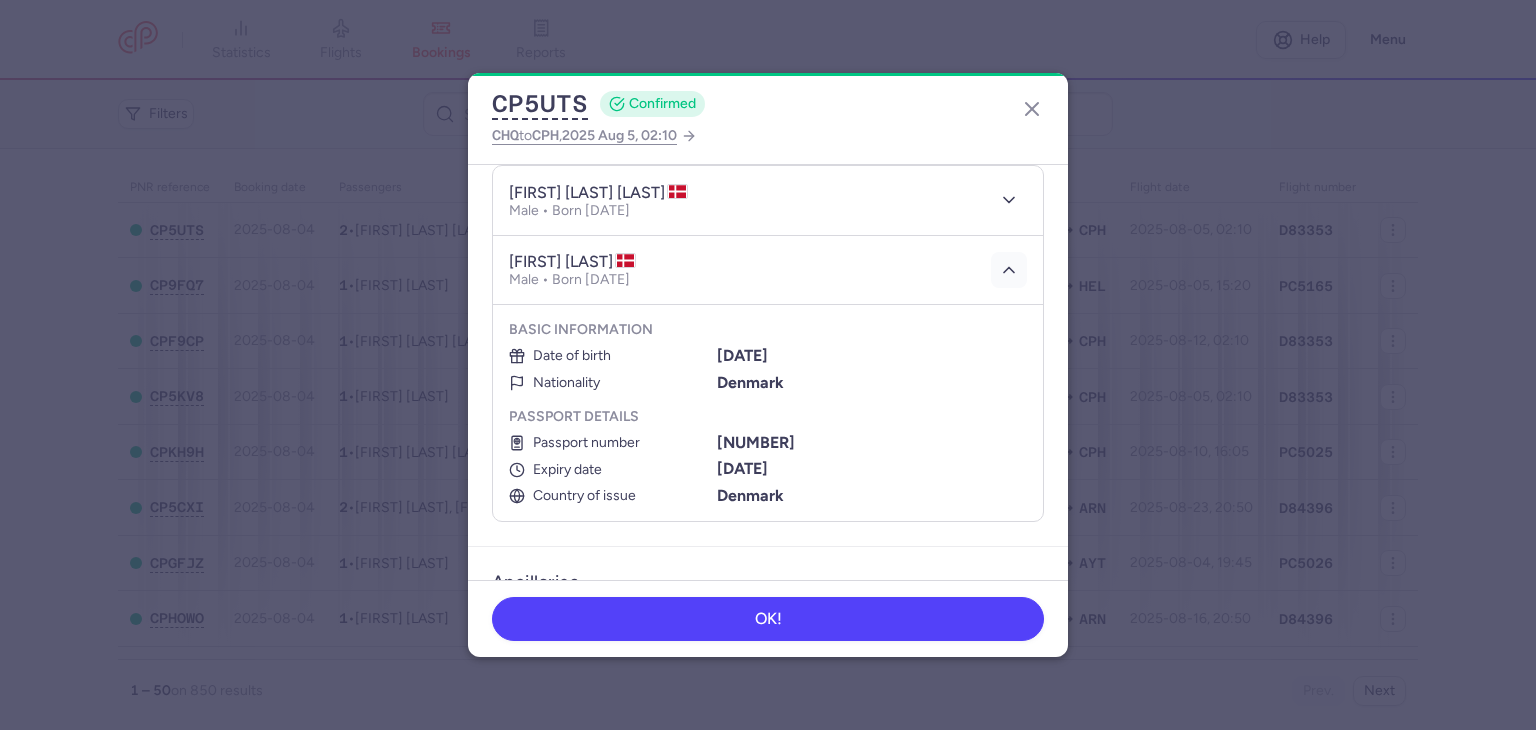 type 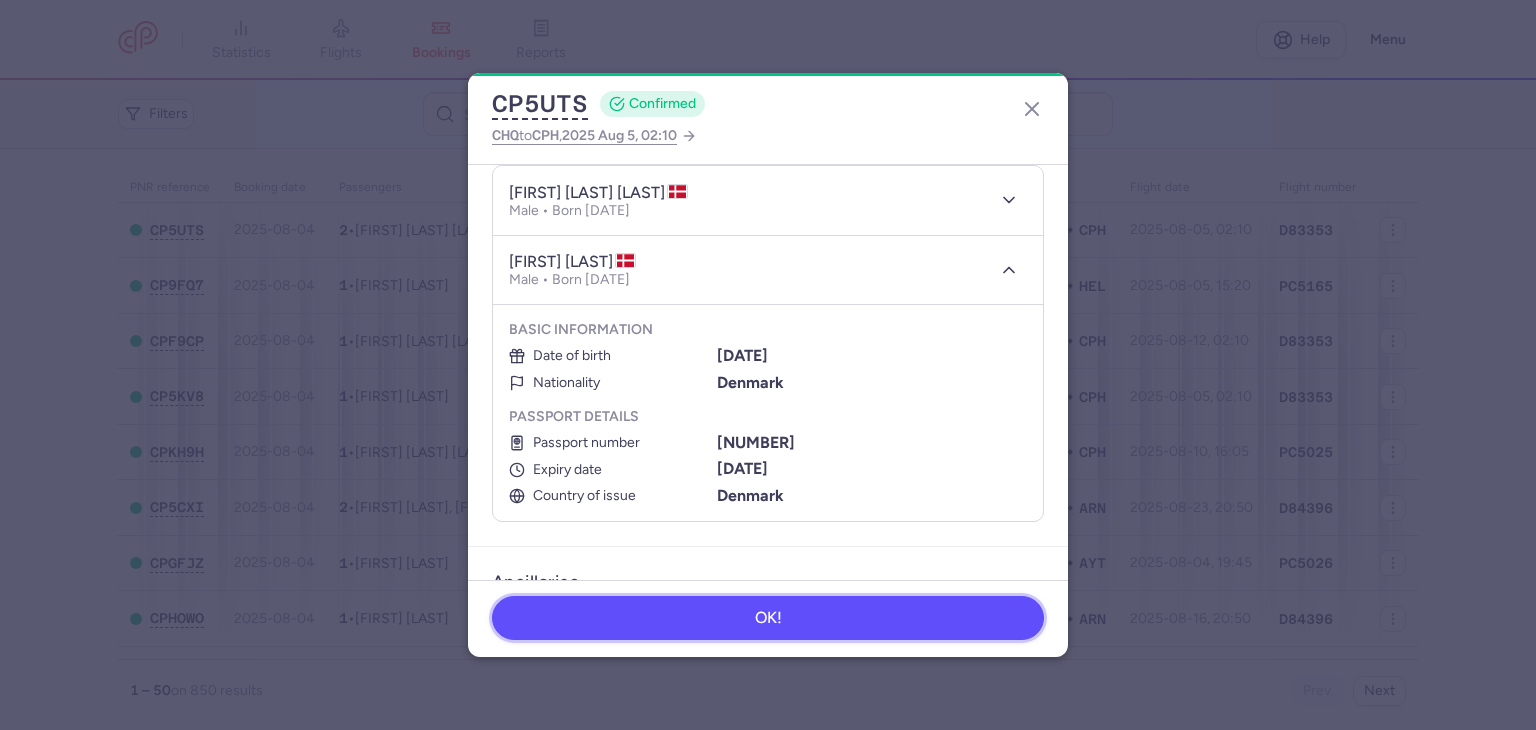 click on "OK!" at bounding box center [768, 618] 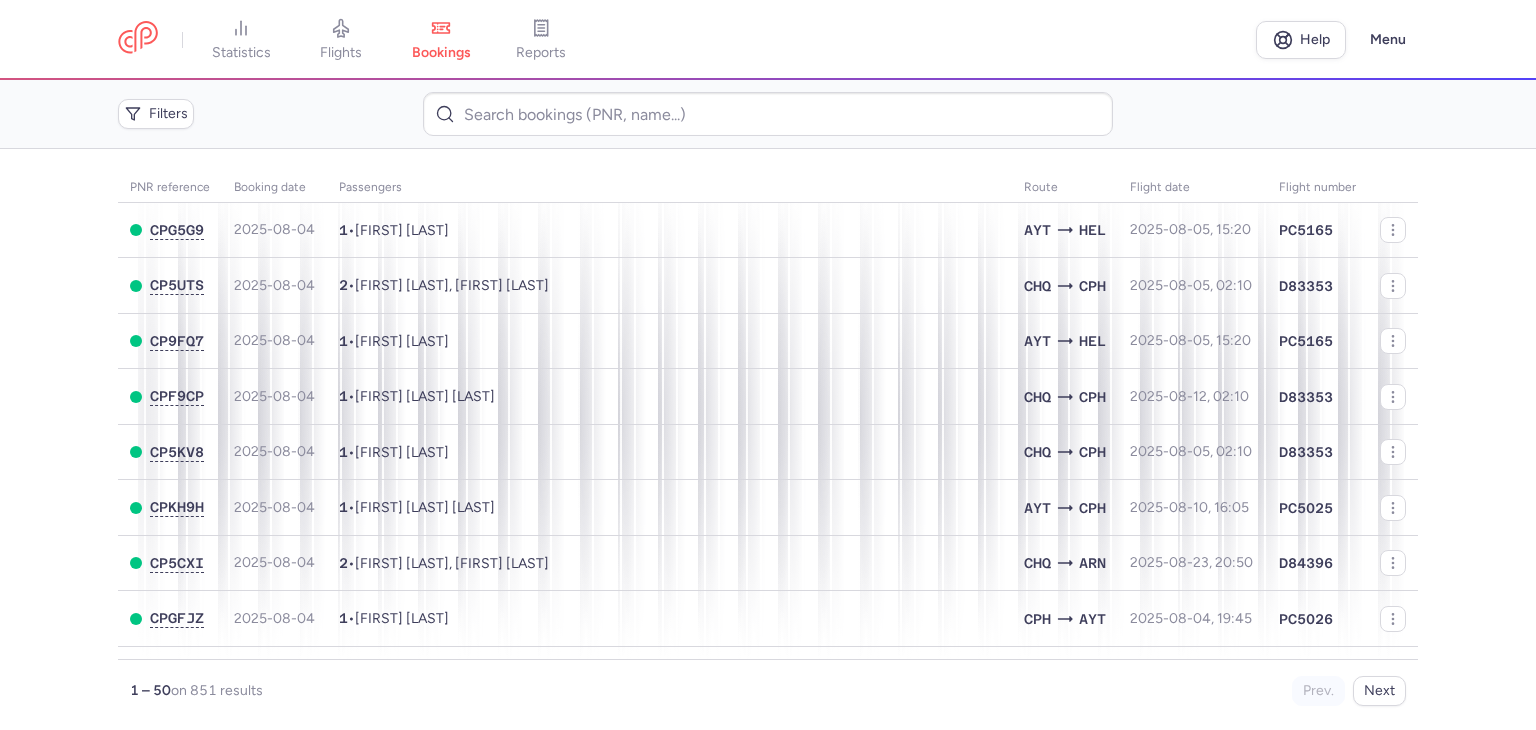 scroll, scrollTop: 0, scrollLeft: 0, axis: both 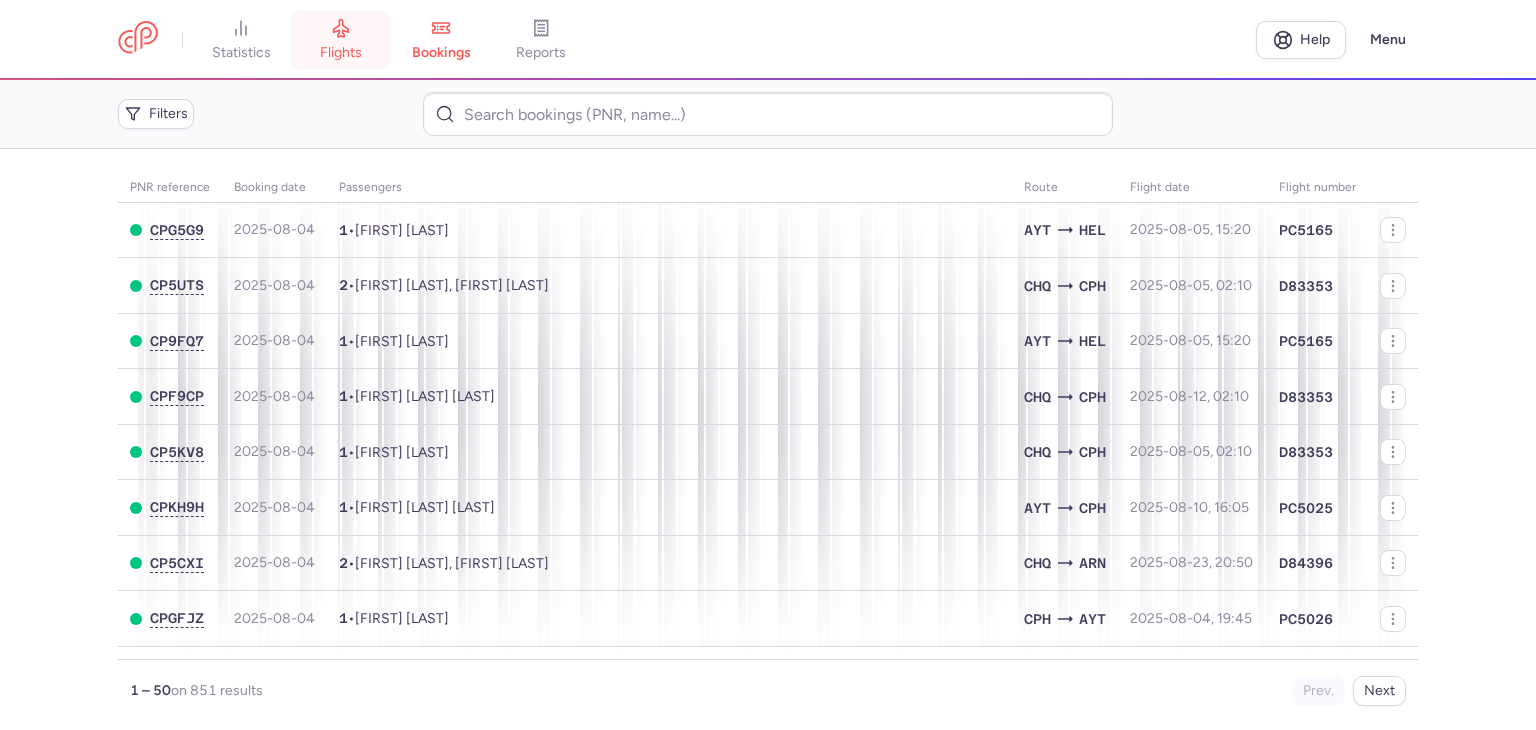 click on "flights" at bounding box center (341, 40) 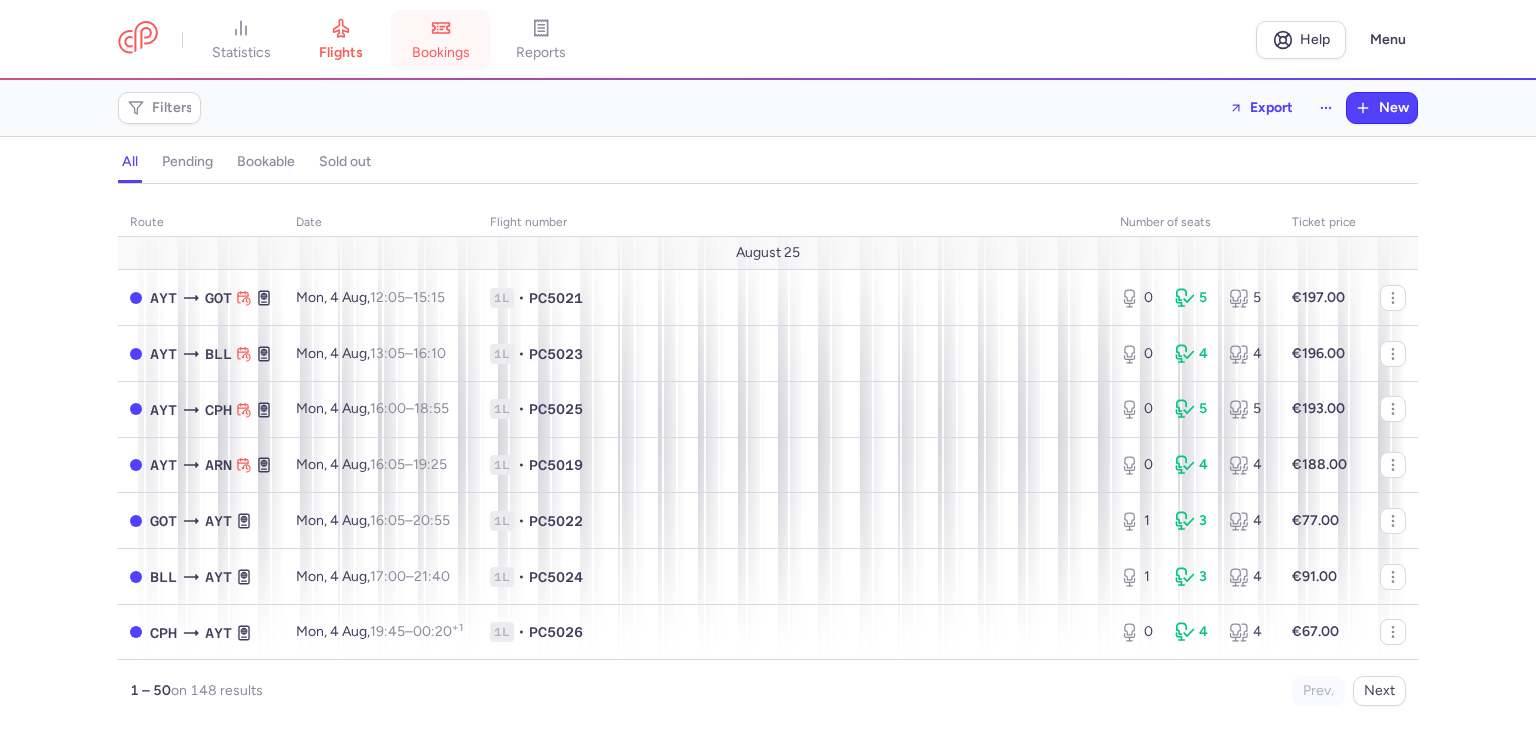 click 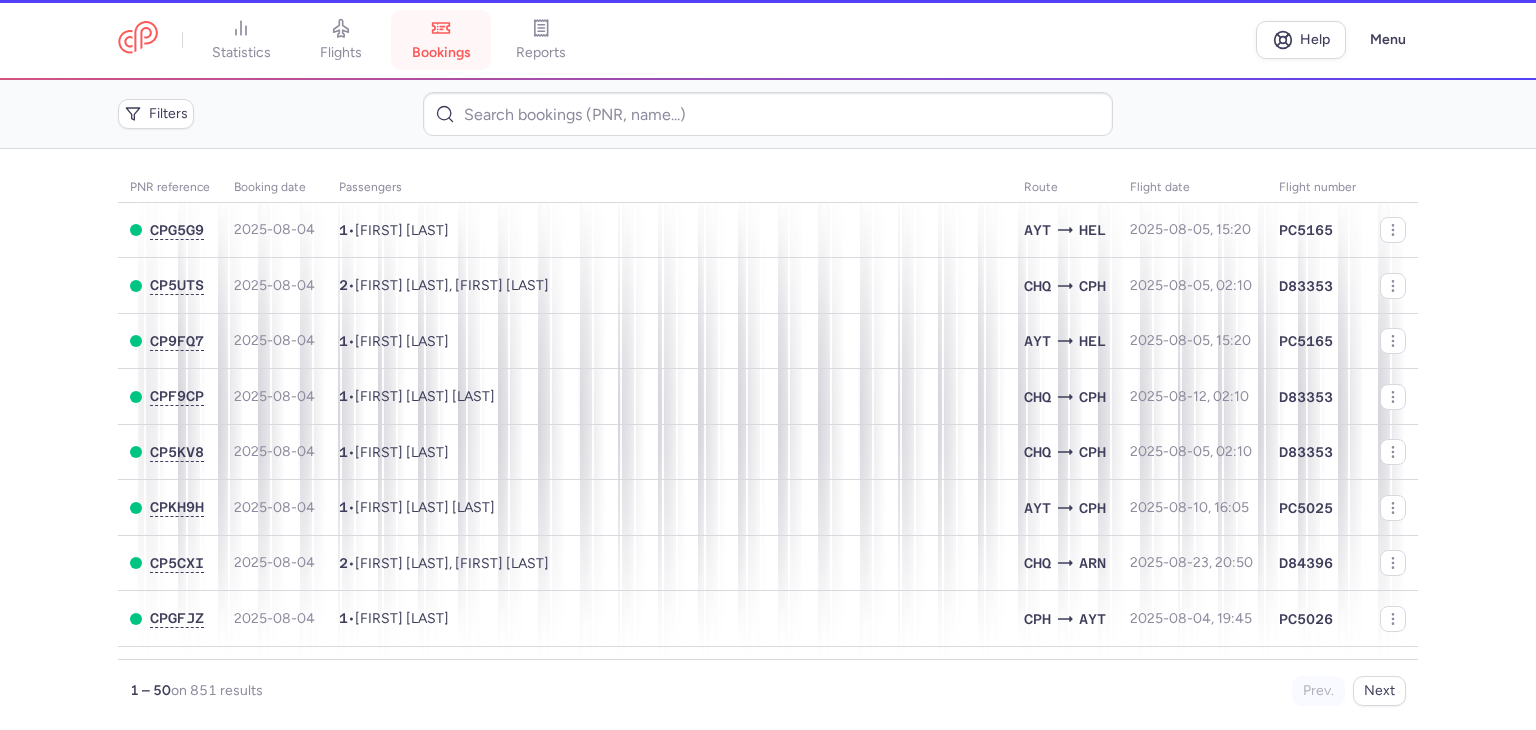 click on "bookings" at bounding box center (441, 40) 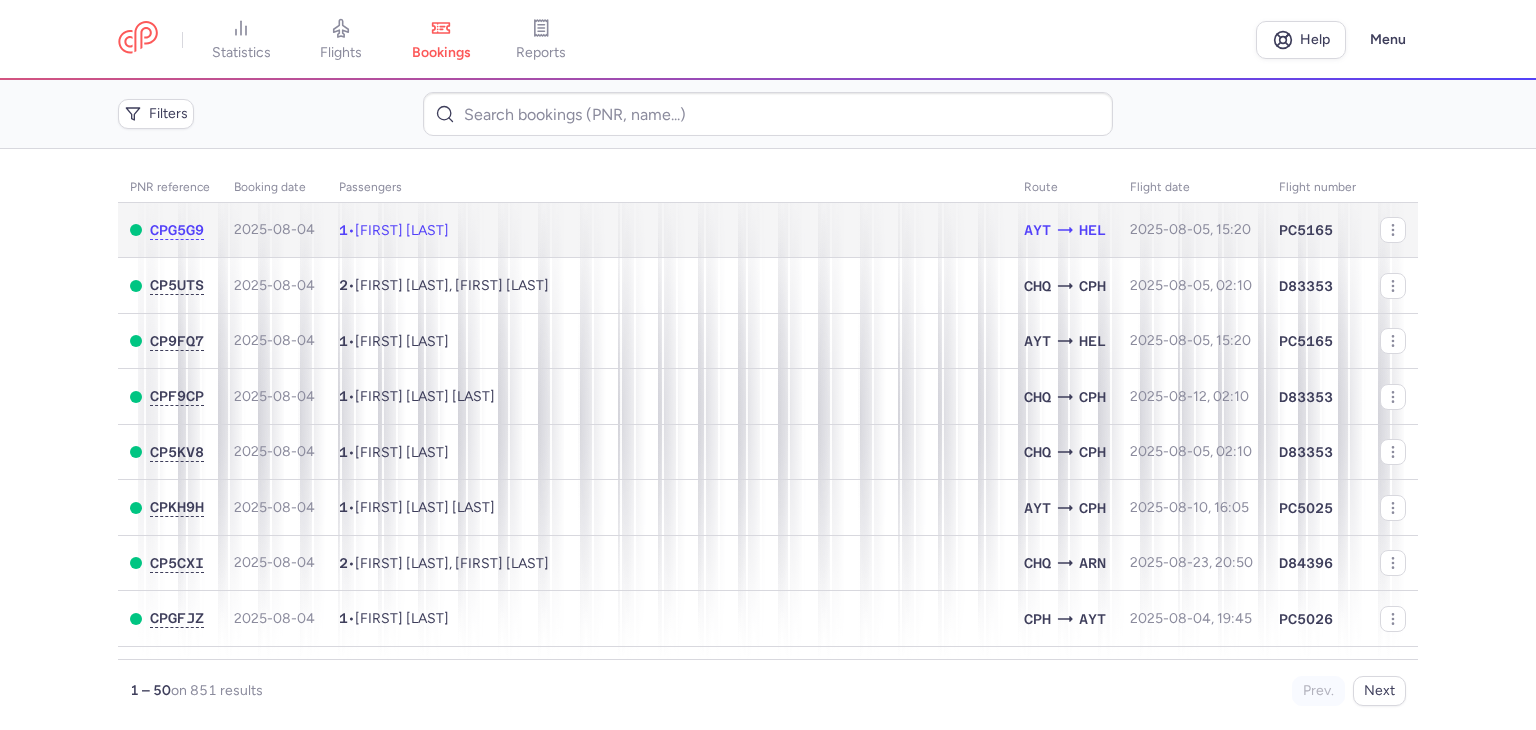 click on "1  •  Cemal CEKIC" 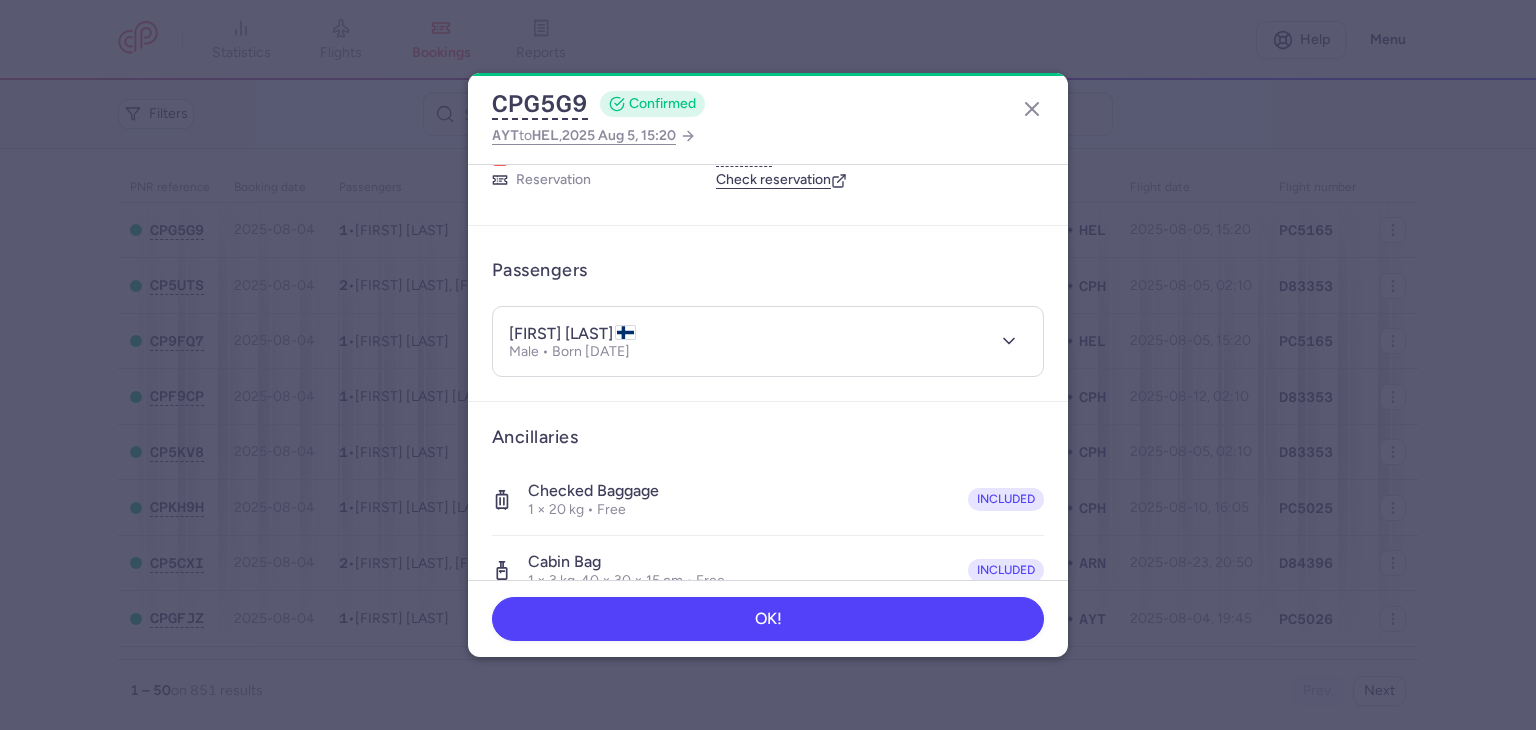 scroll, scrollTop: 78, scrollLeft: 0, axis: vertical 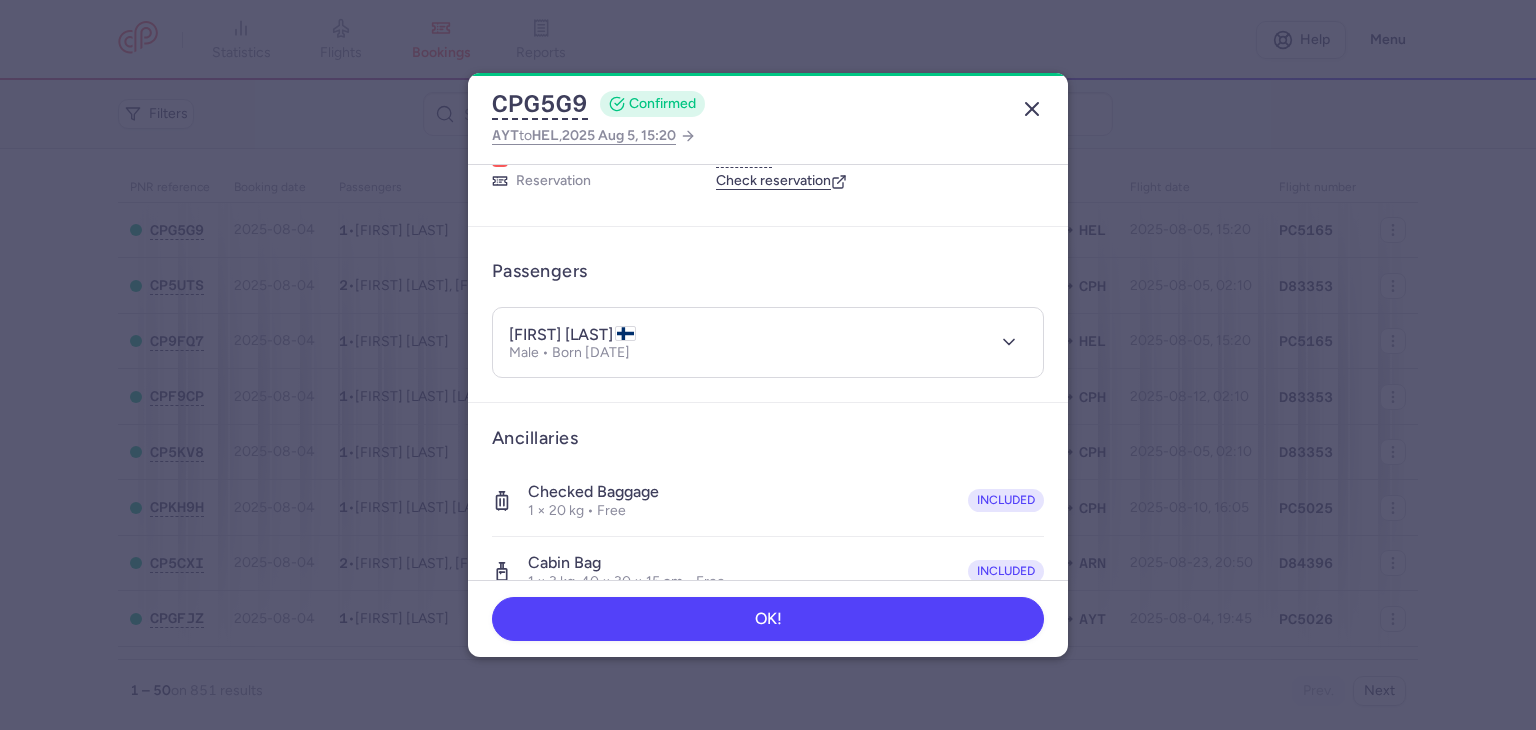 click 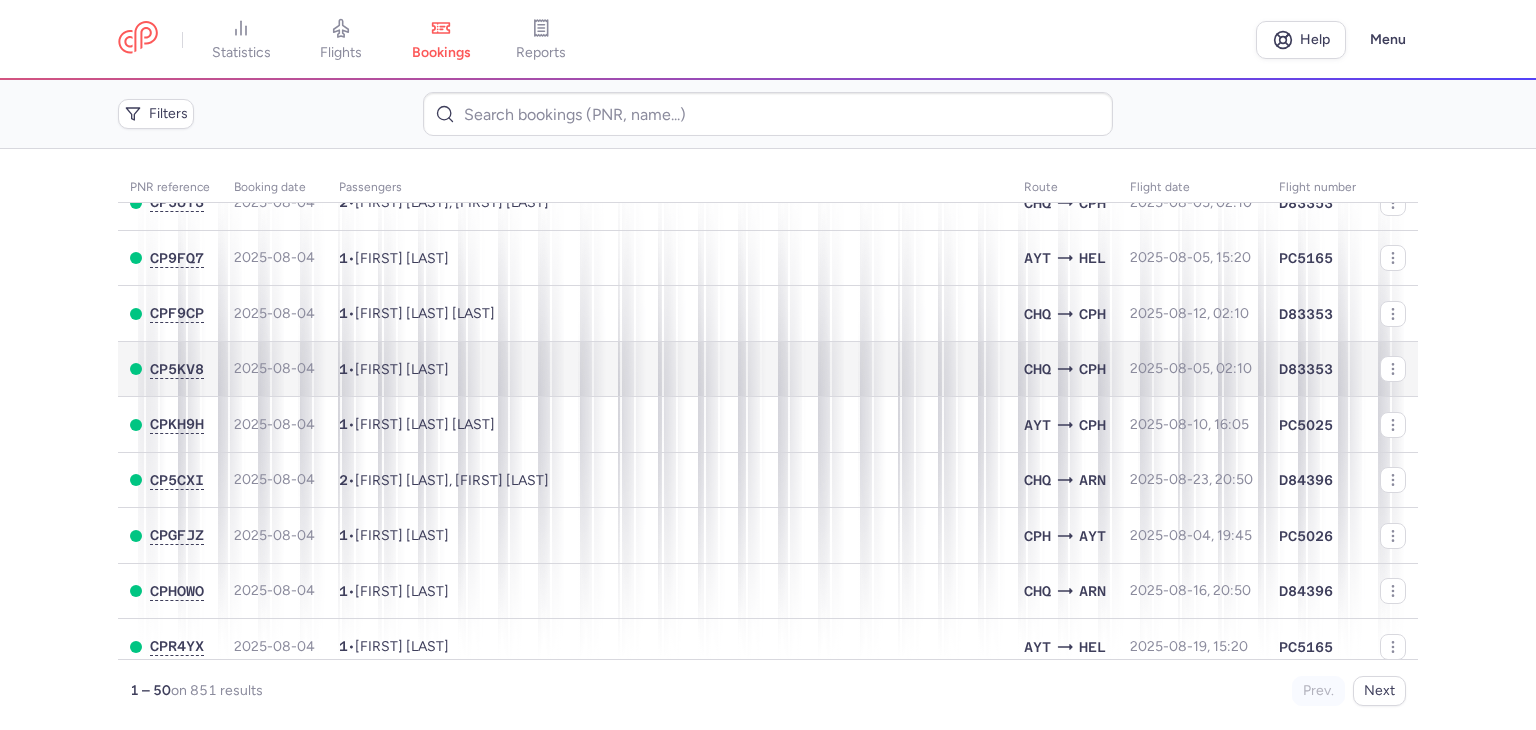 scroll, scrollTop: 0, scrollLeft: 0, axis: both 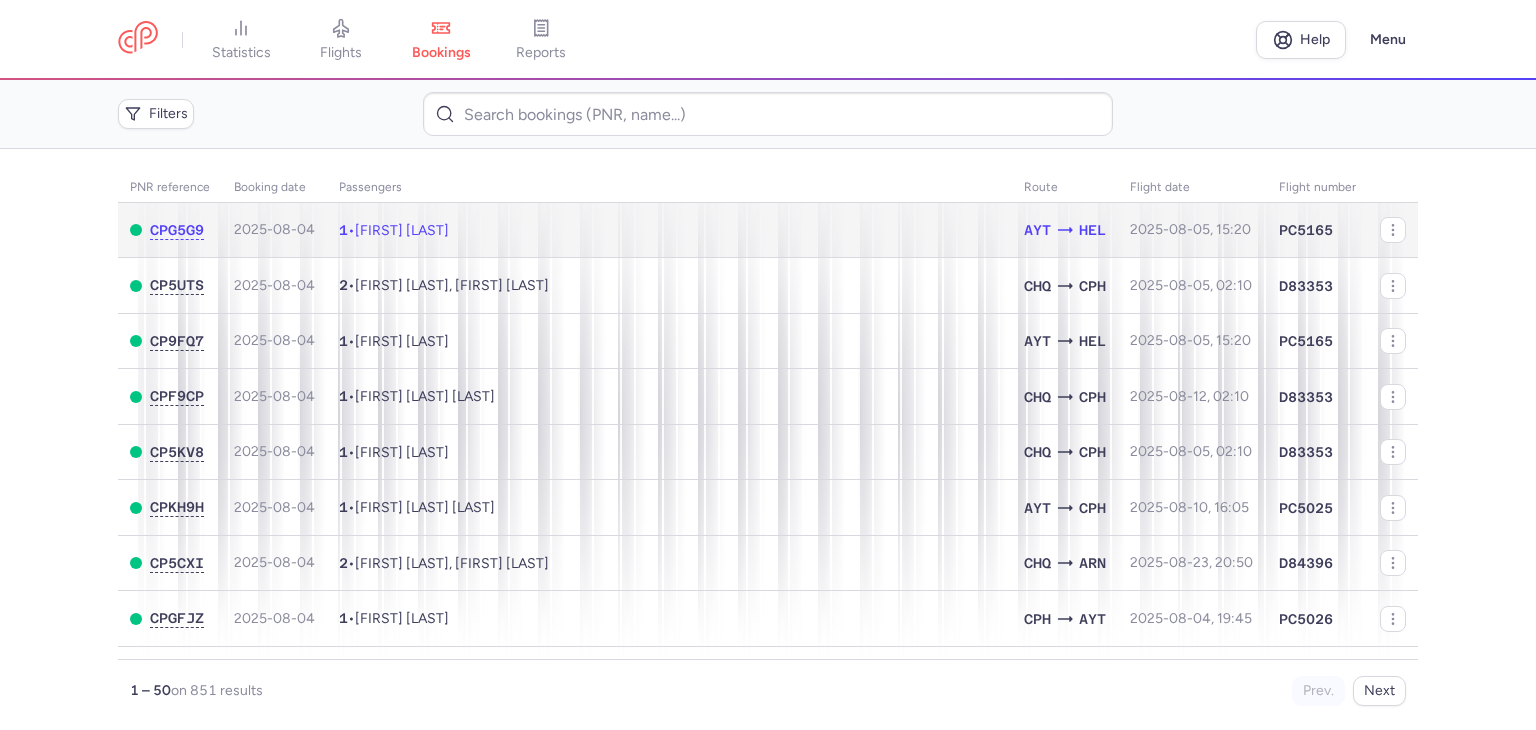 click on "1  •  Cemal CEKIC" 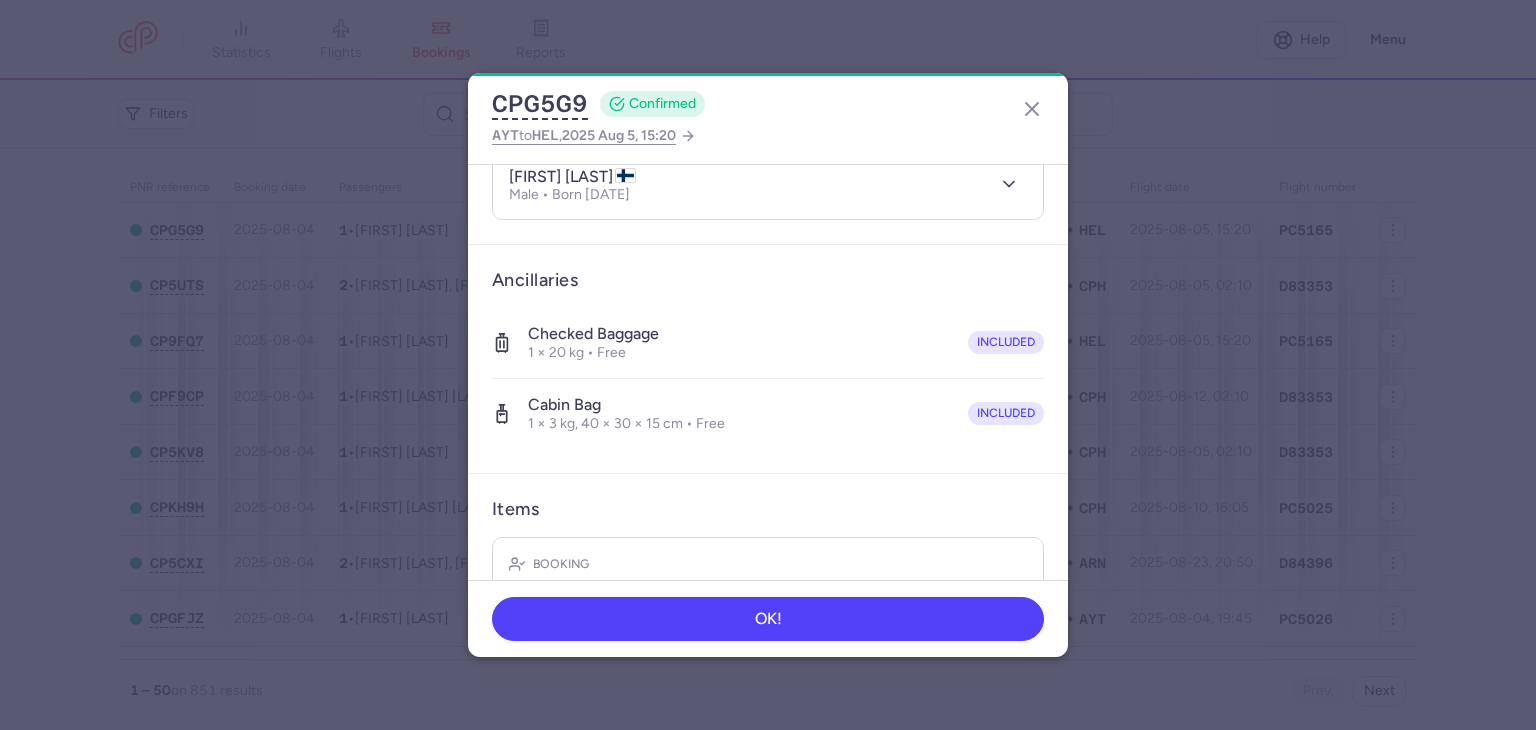 scroll, scrollTop: 232, scrollLeft: 0, axis: vertical 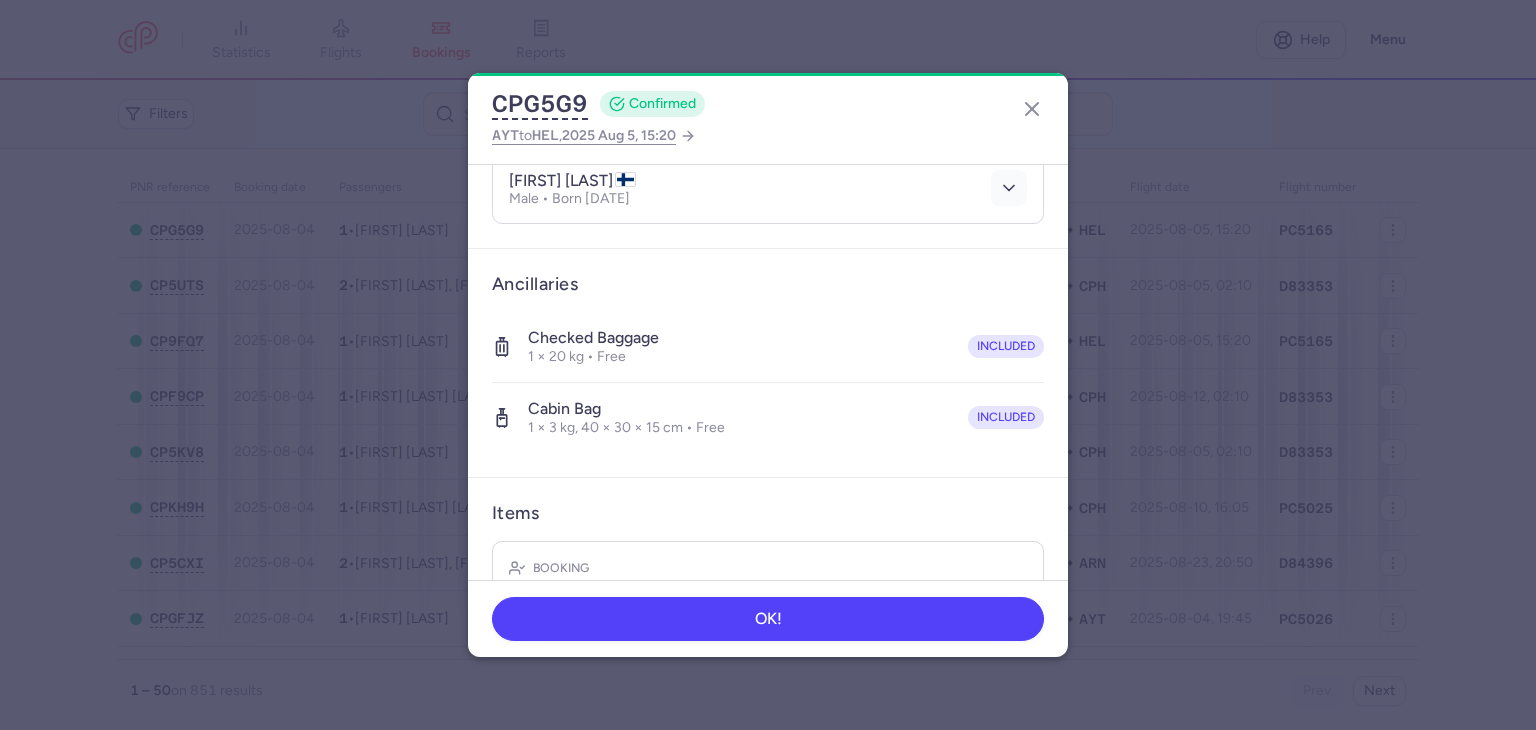 click at bounding box center (1009, 188) 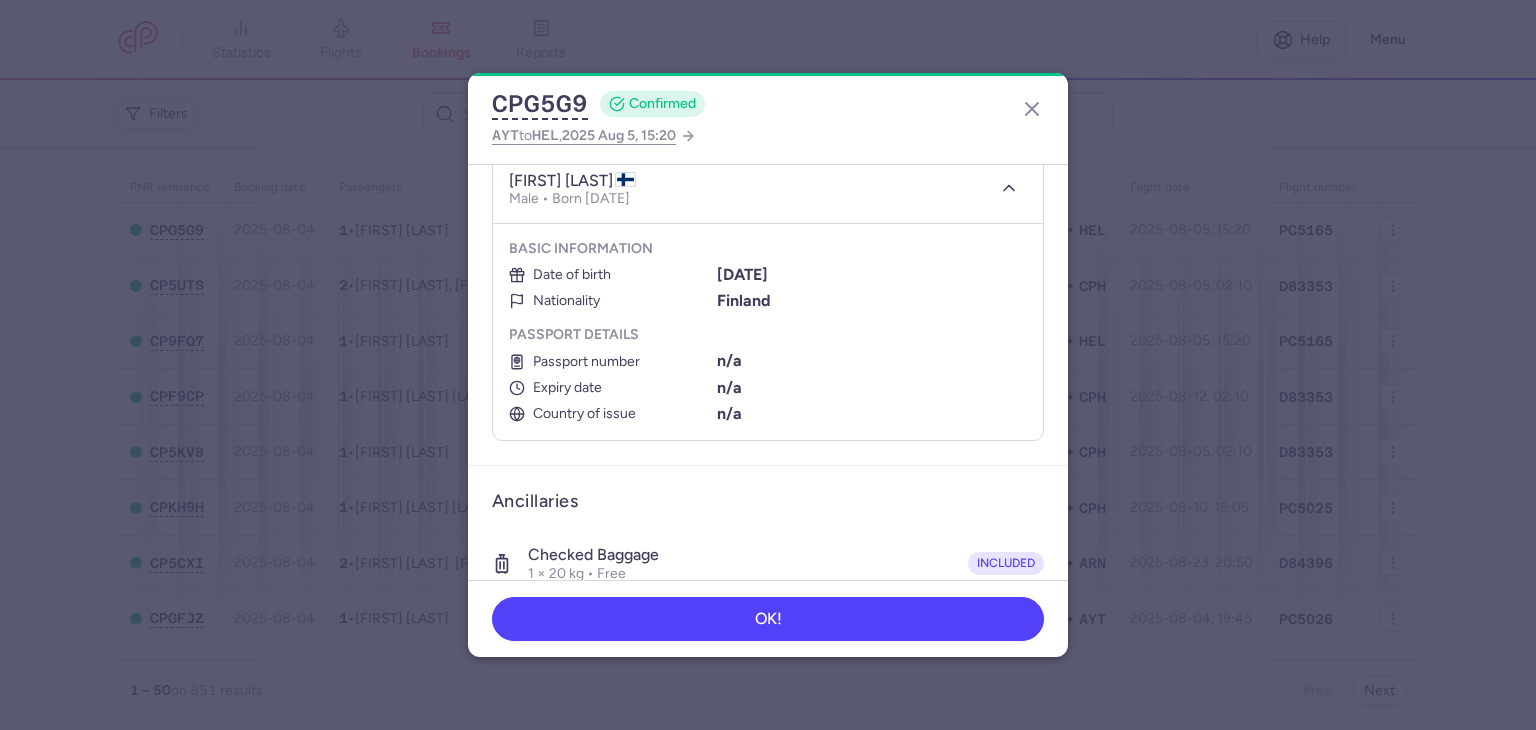 type 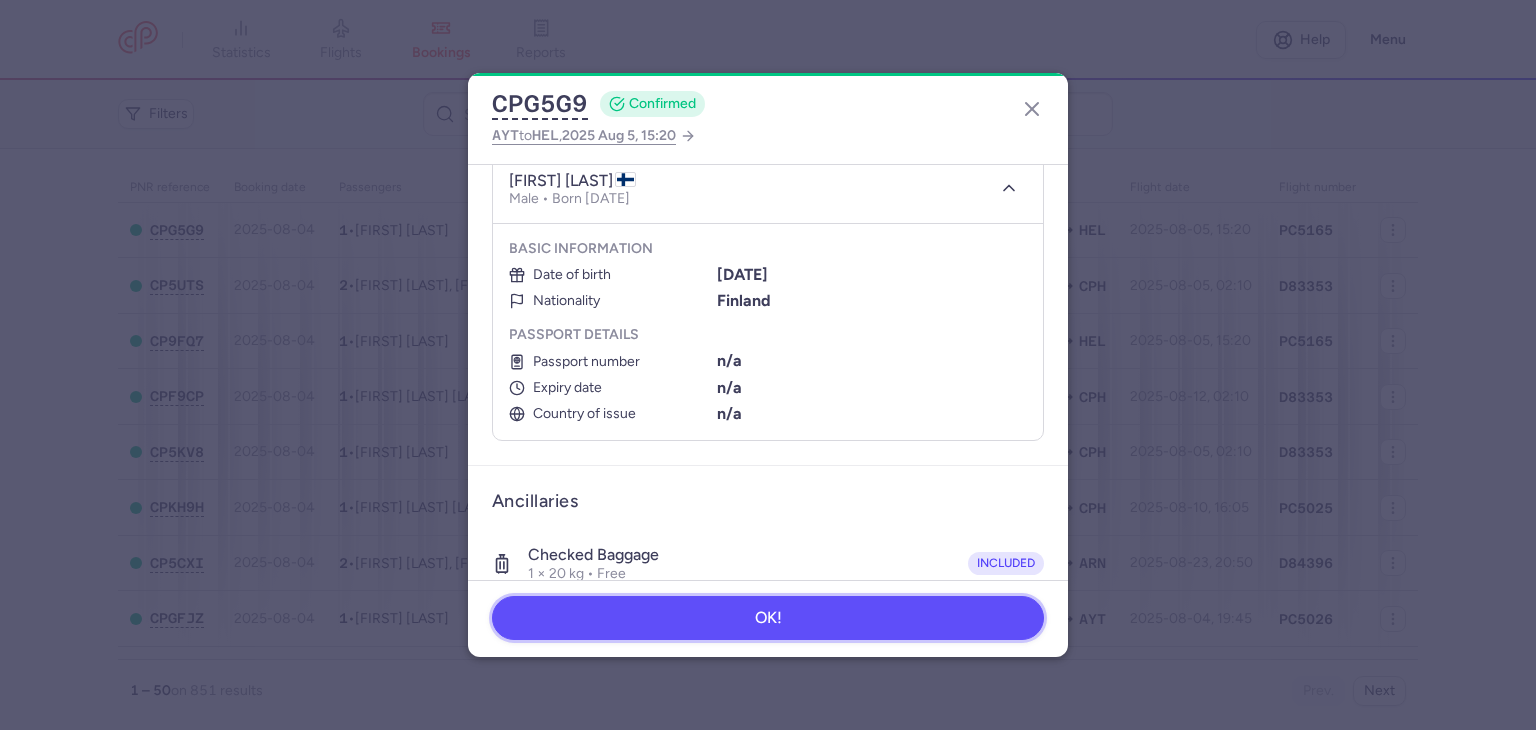 click on "OK!" at bounding box center (768, 618) 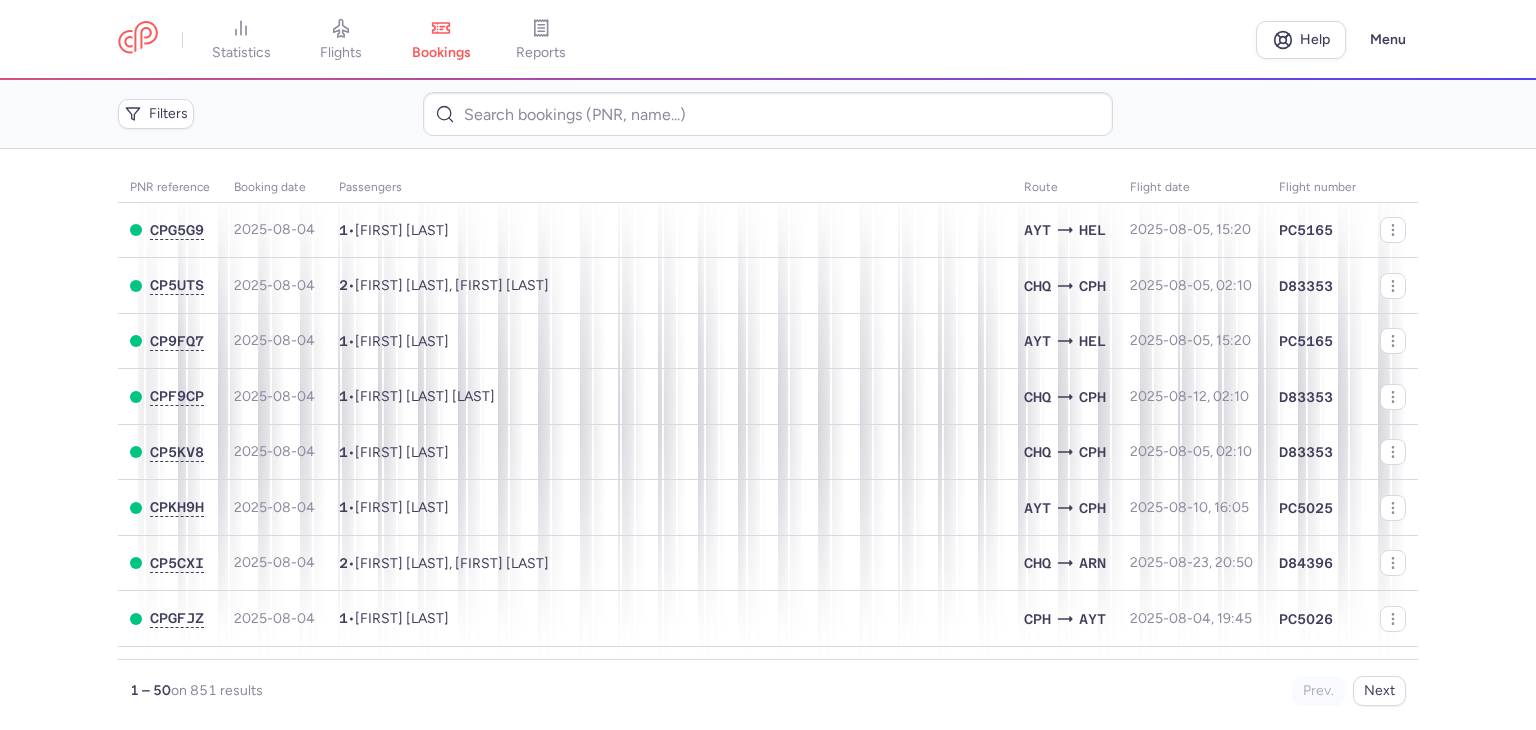 scroll, scrollTop: 0, scrollLeft: 0, axis: both 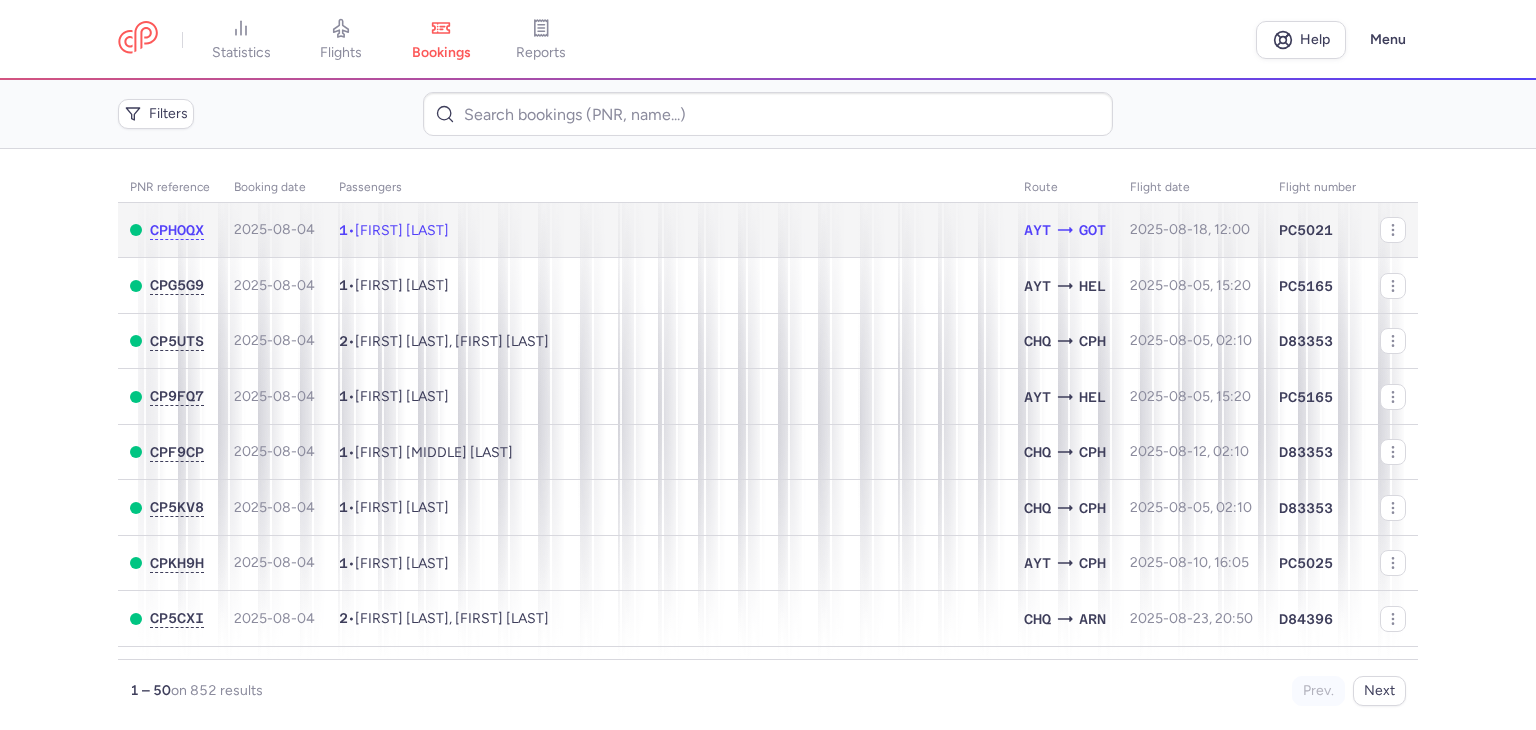 click on "1  •  Bedri KAYAPINAR" at bounding box center [669, 230] 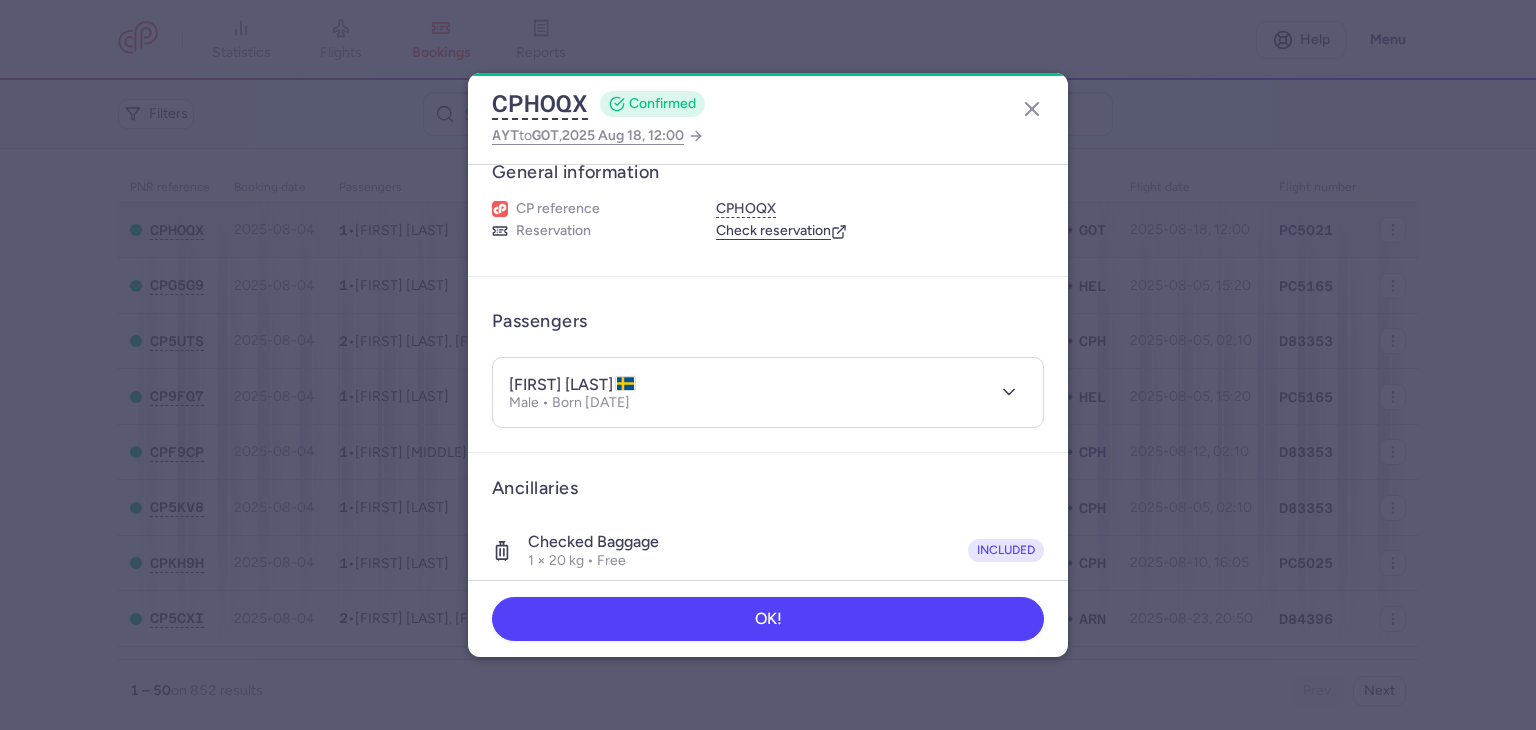 scroll, scrollTop: 16, scrollLeft: 0, axis: vertical 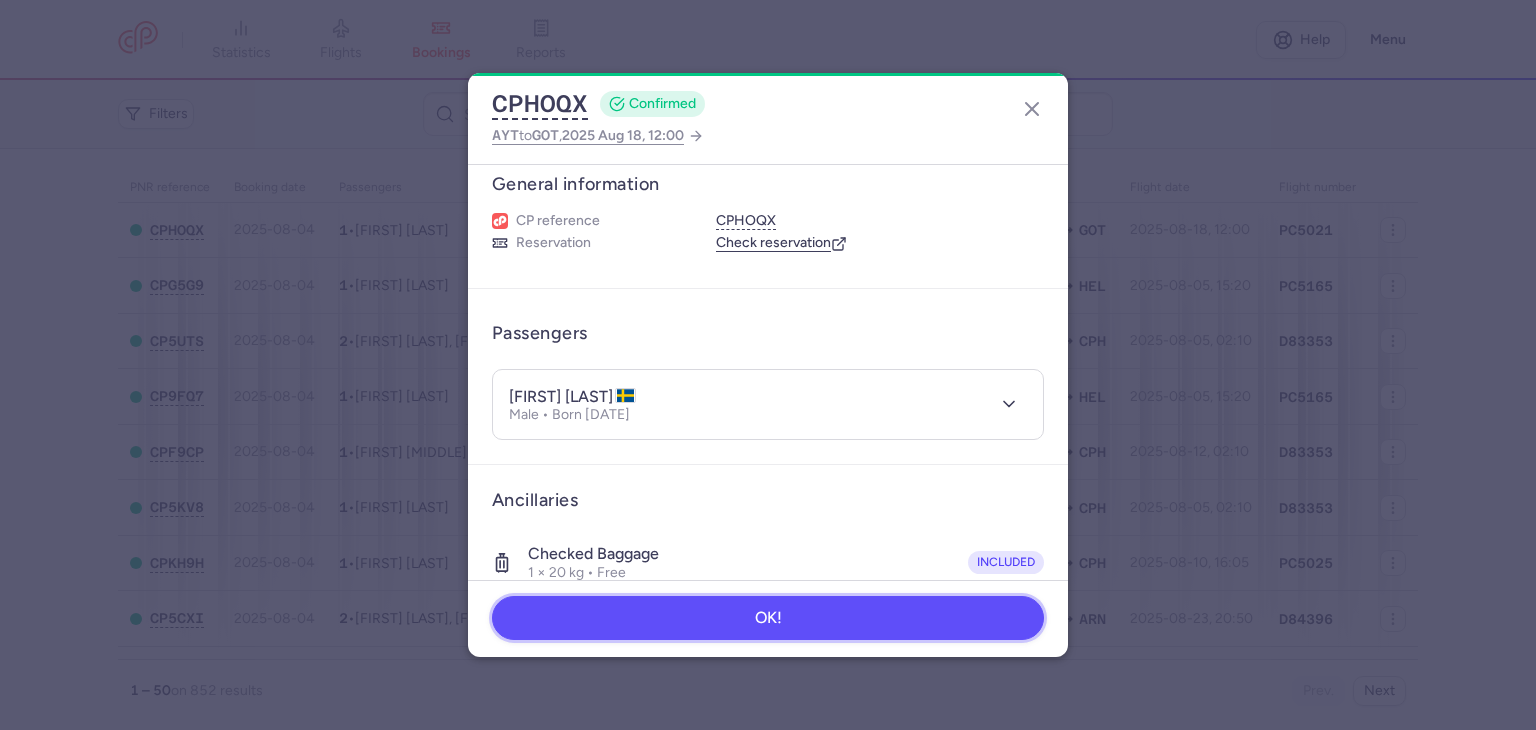 click on "OK!" at bounding box center [768, 618] 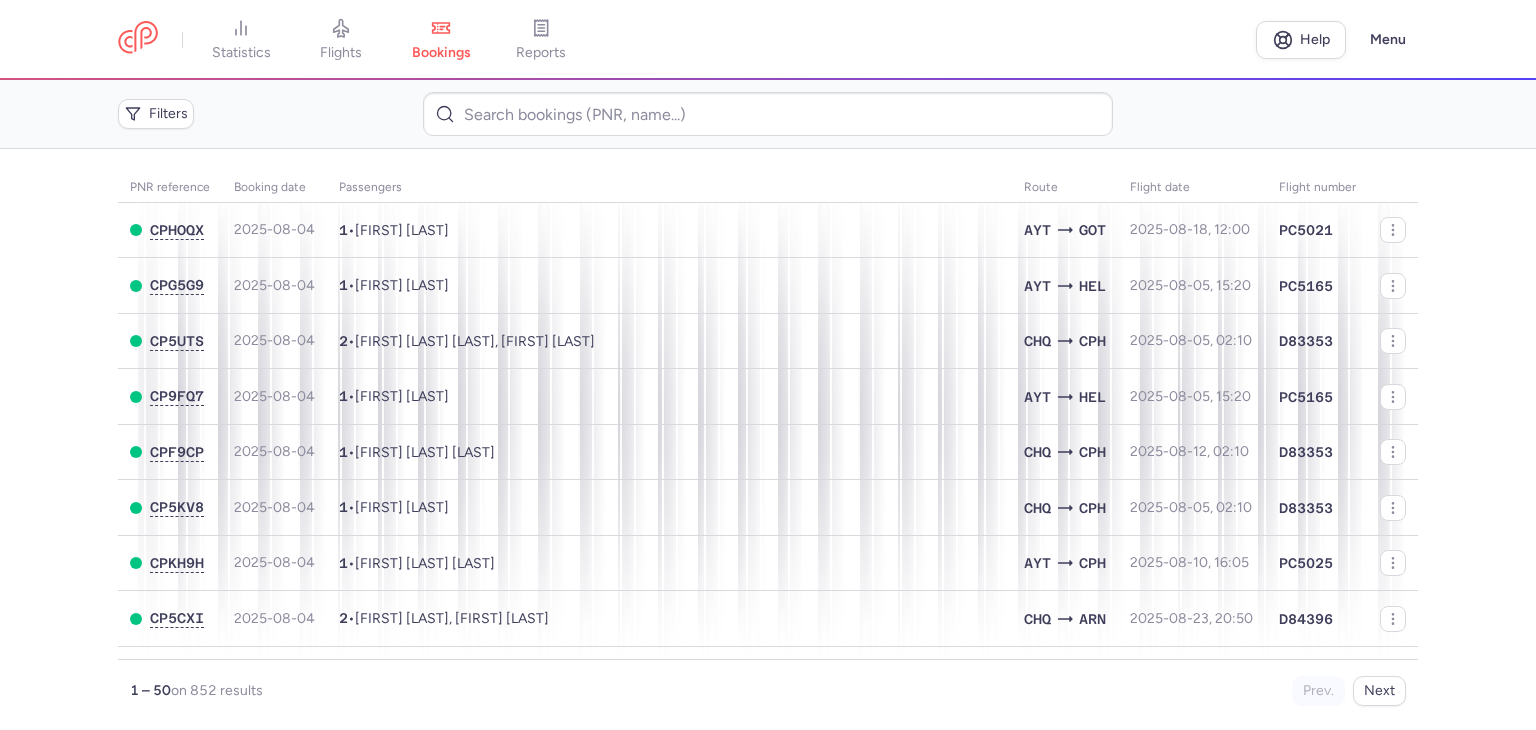 scroll, scrollTop: 0, scrollLeft: 0, axis: both 